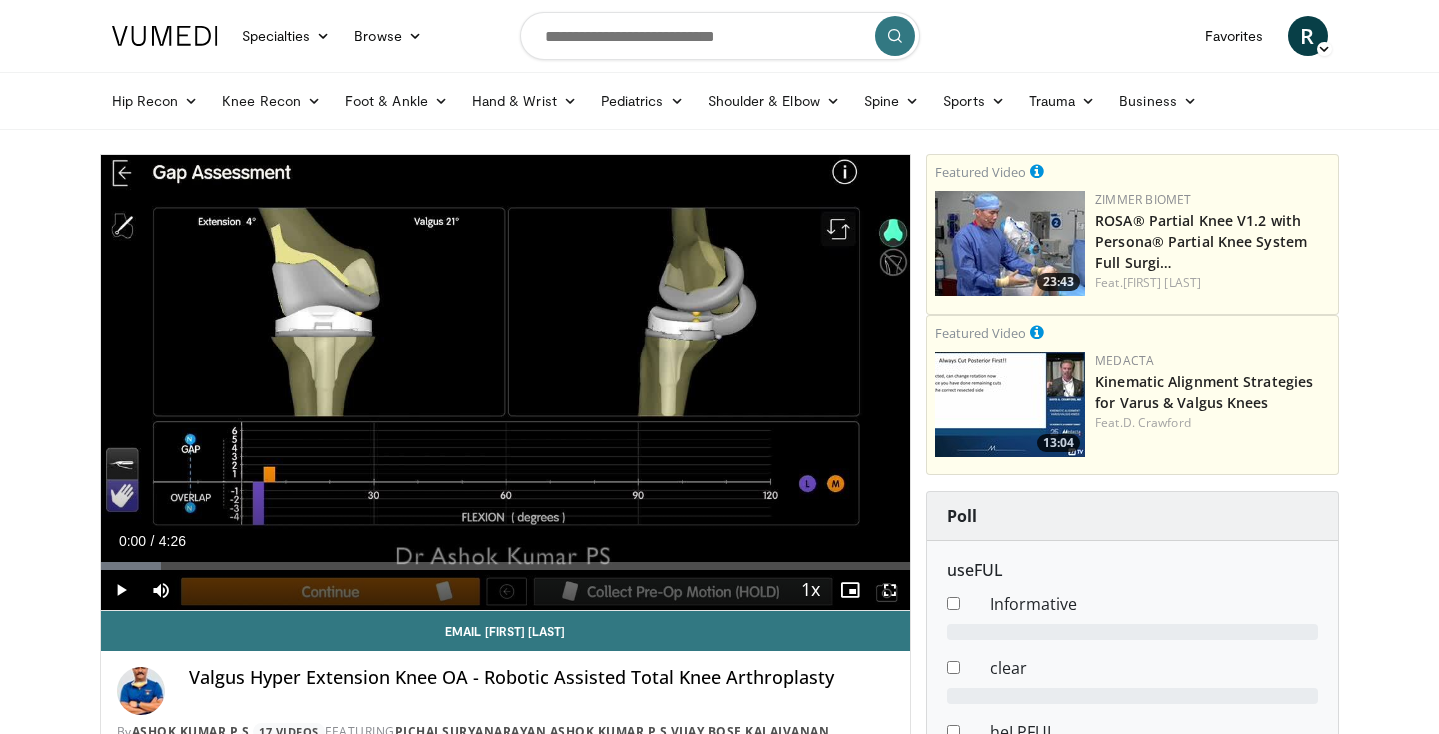 scroll, scrollTop: 0, scrollLeft: 0, axis: both 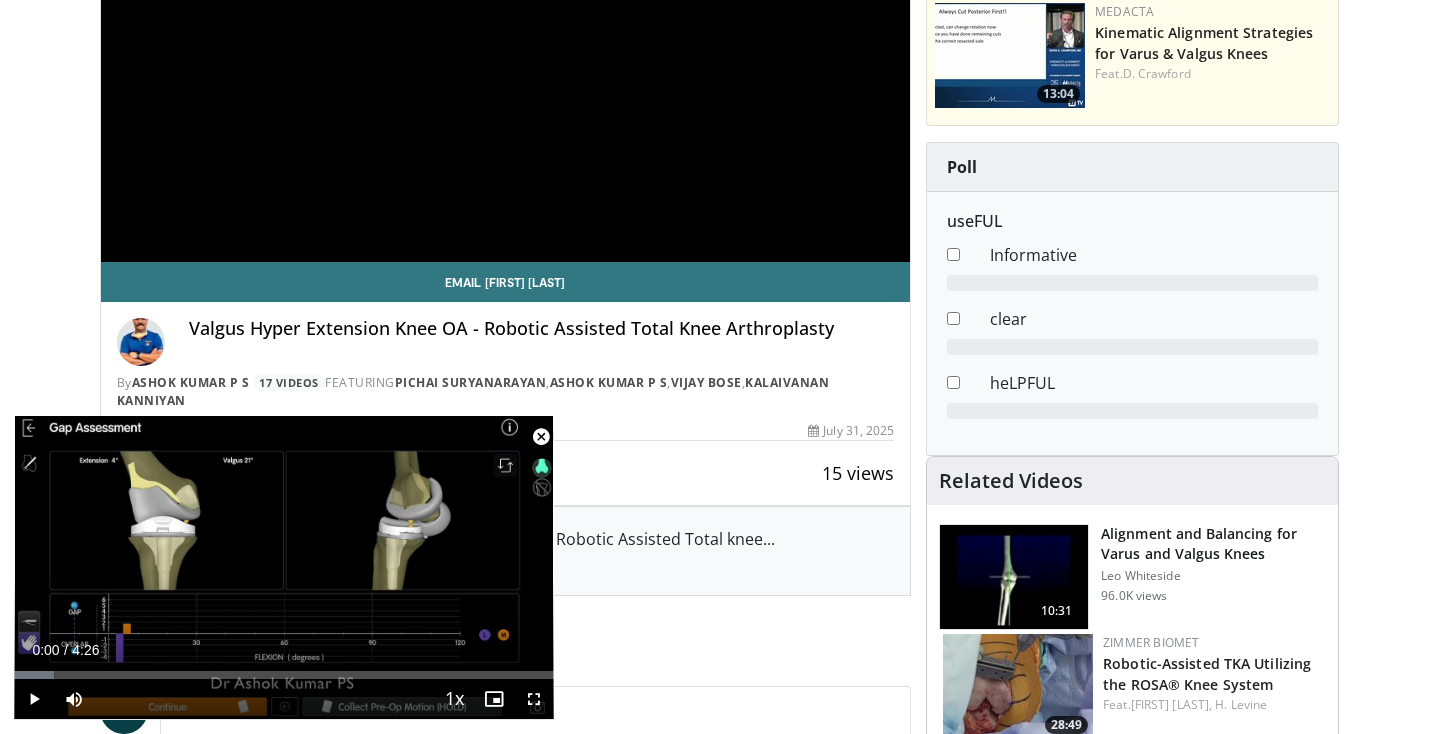 click at bounding box center [541, 437] 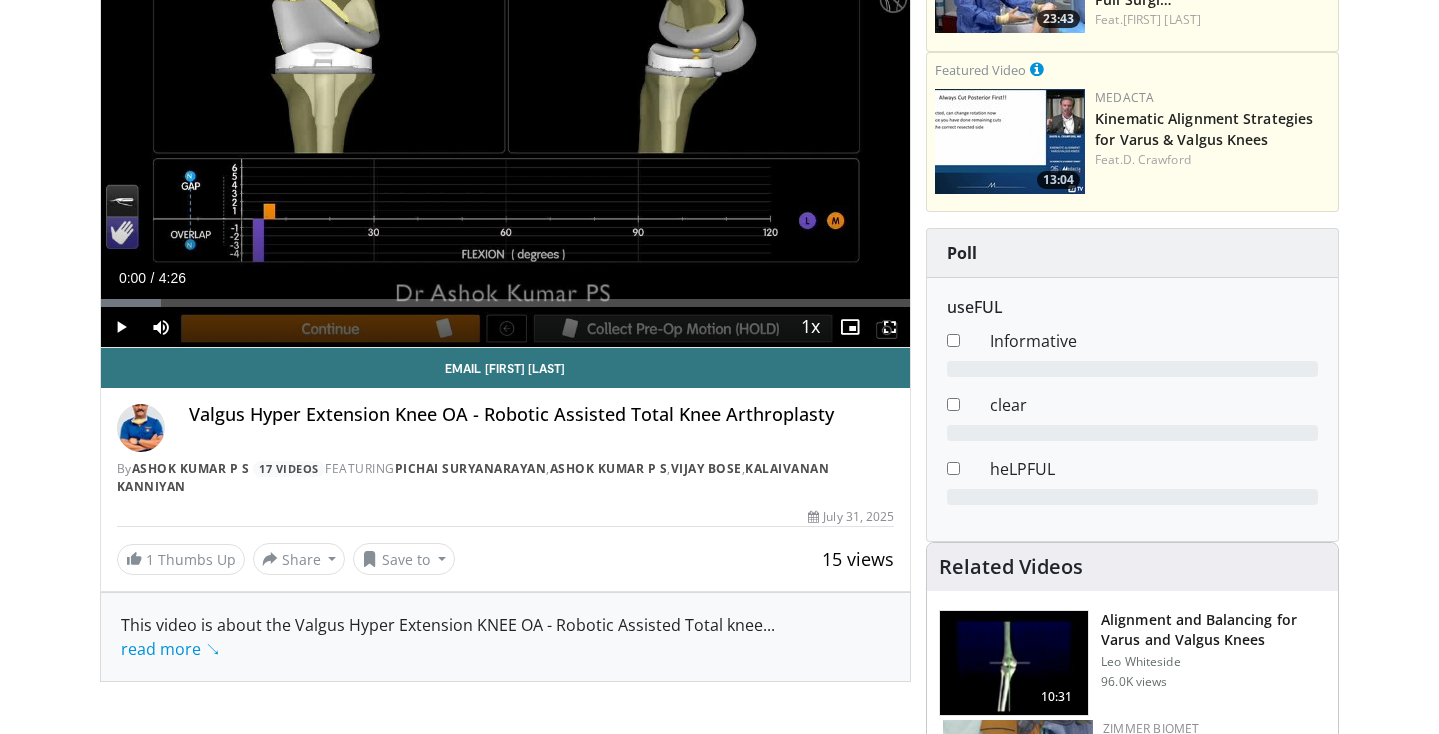scroll, scrollTop: 0, scrollLeft: 0, axis: both 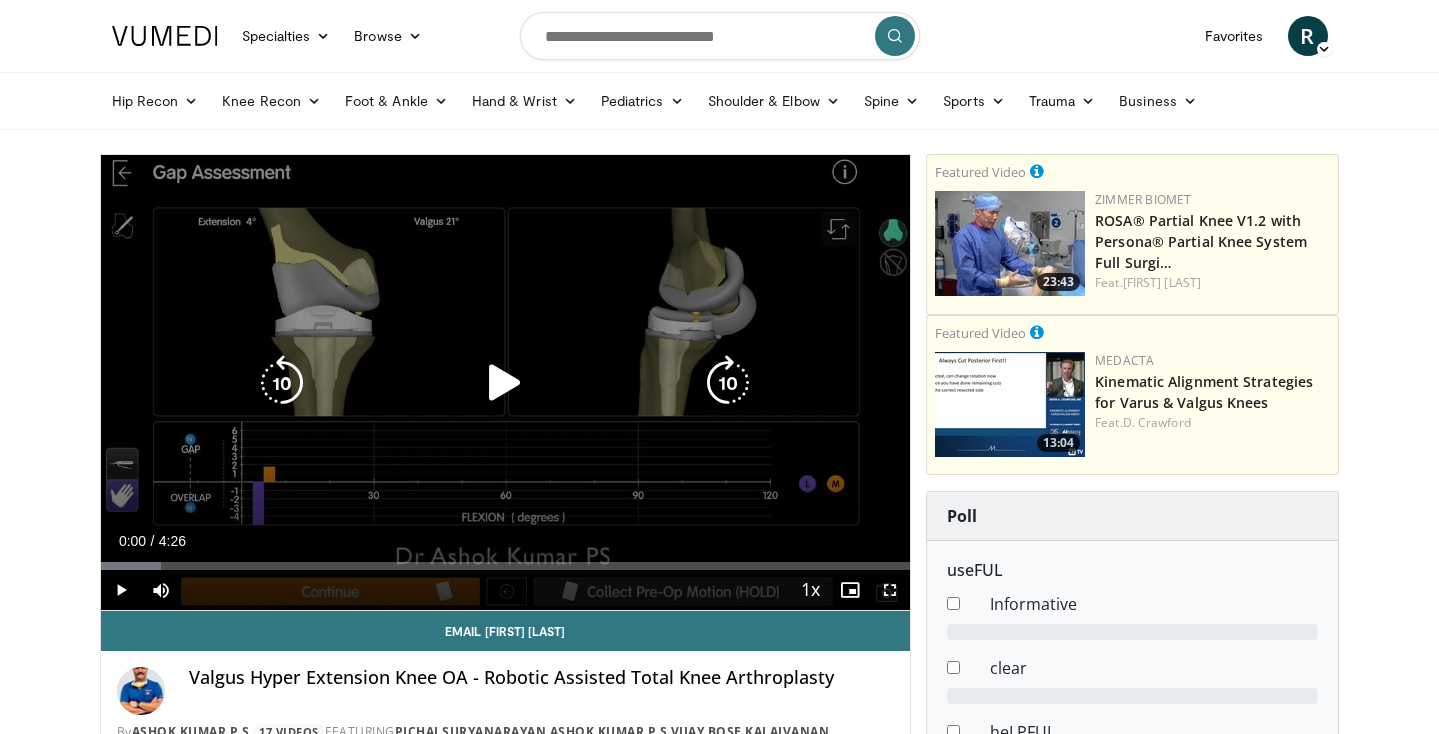 click at bounding box center (505, 383) 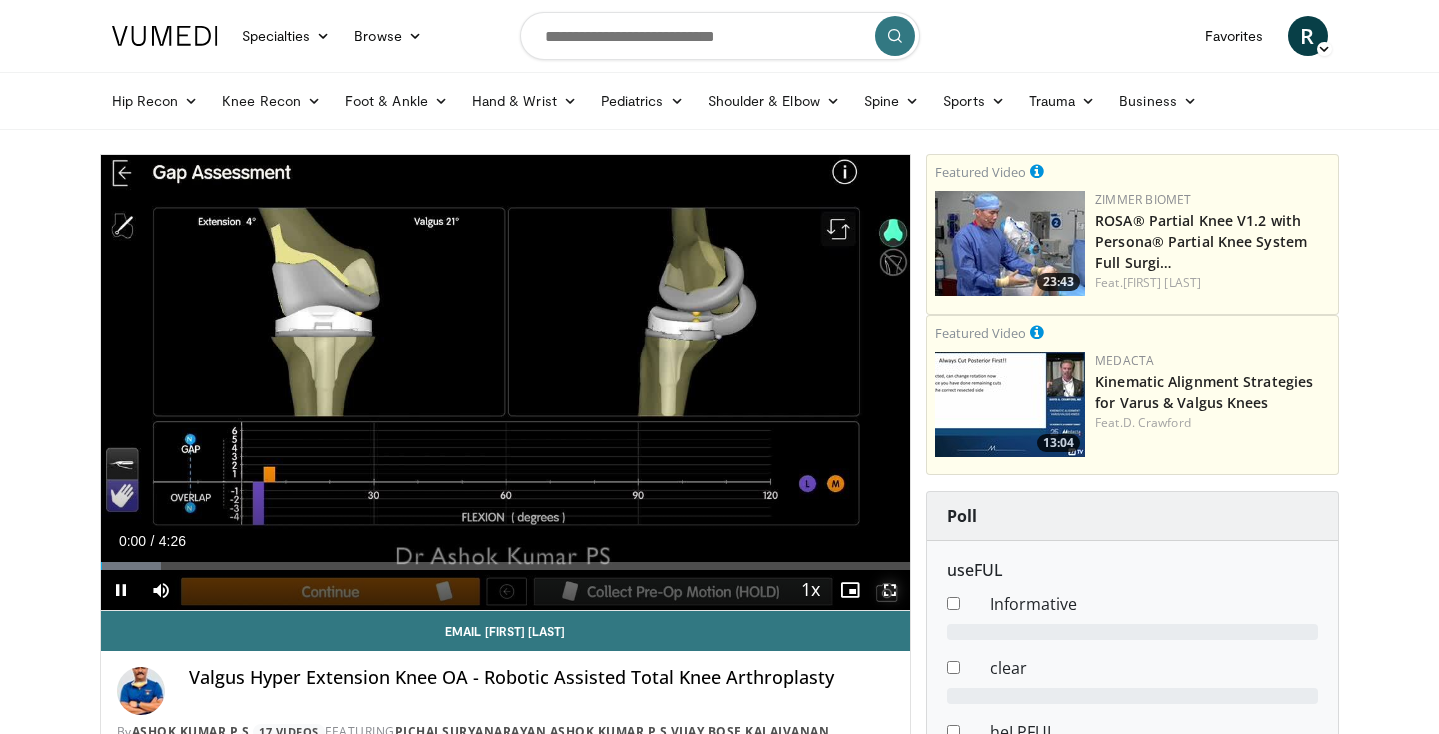 click at bounding box center [890, 590] 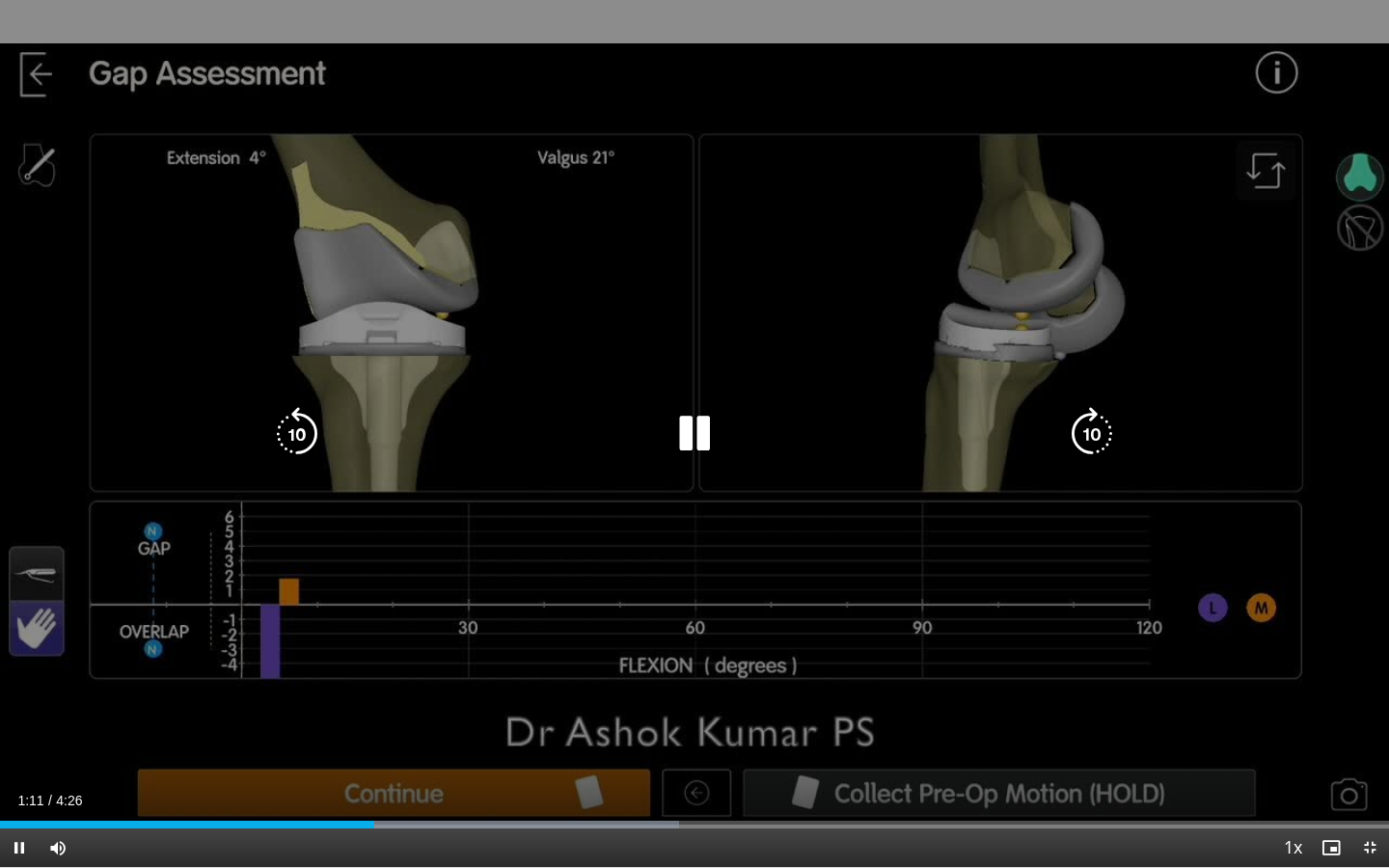 click on "10 seconds
Tap to unmute" at bounding box center [694, 433] 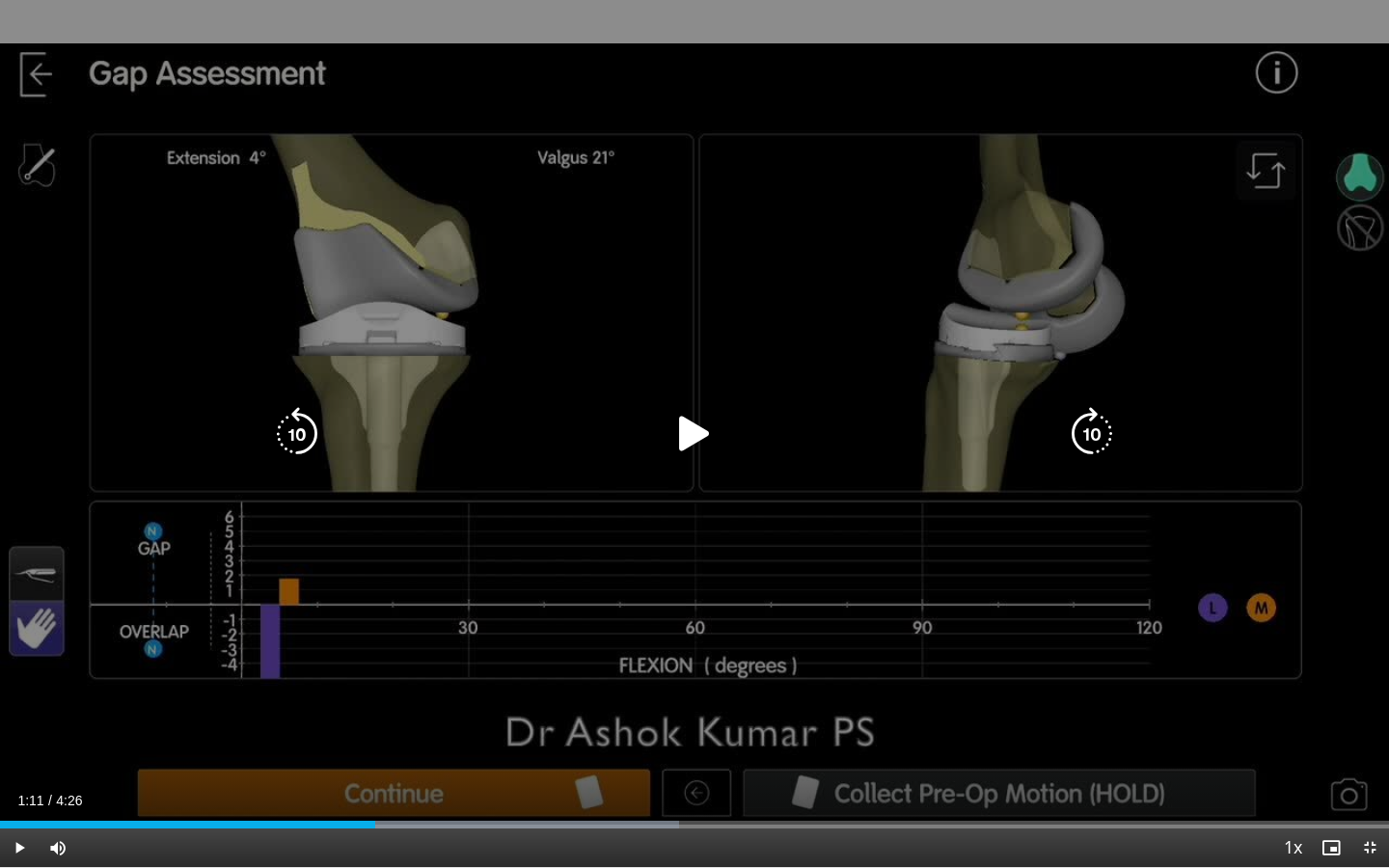 click on "10 seconds
Tap to unmute" at bounding box center [694, 433] 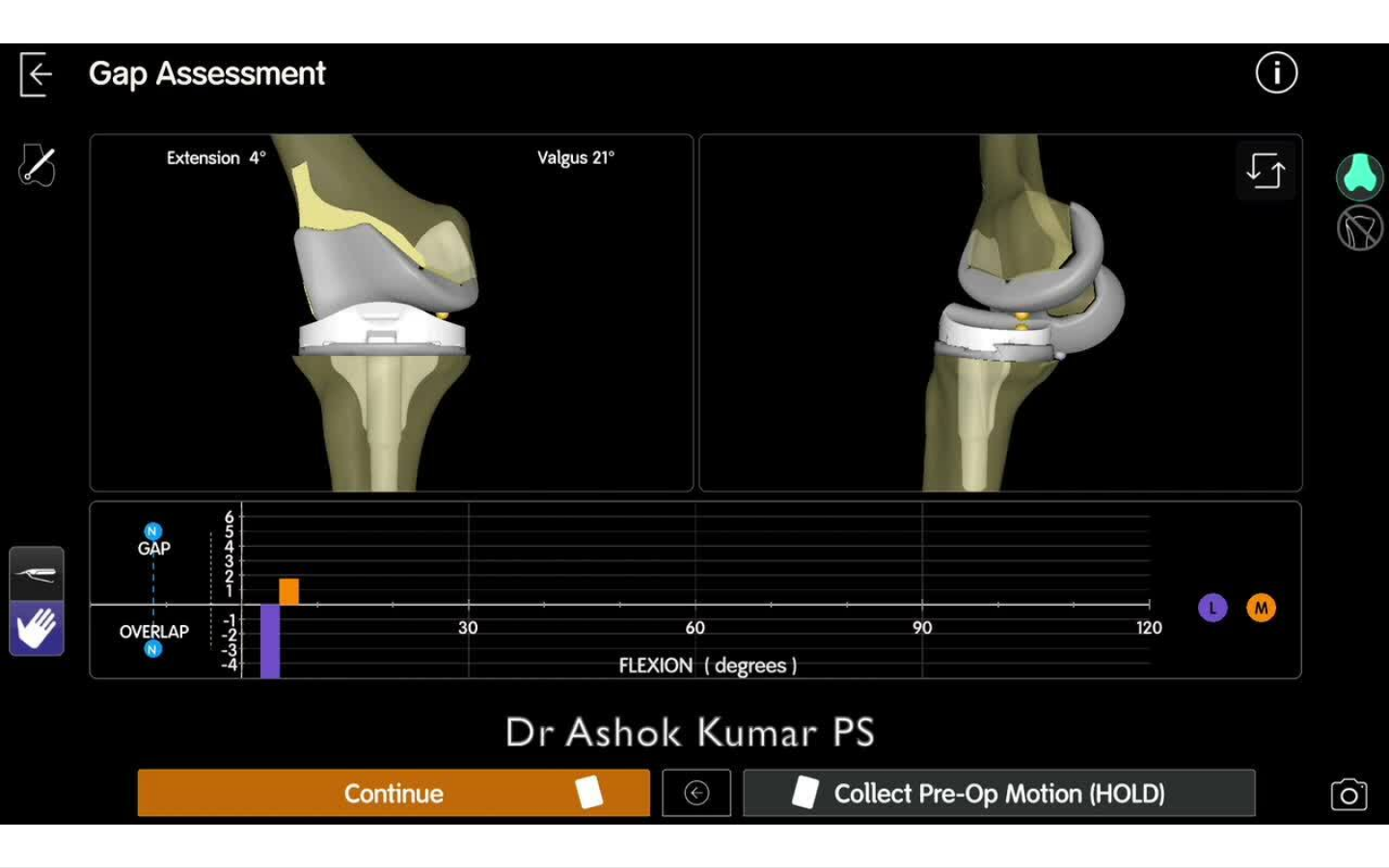 click on "10 seconds
Tap to unmute" at bounding box center (694, 433) 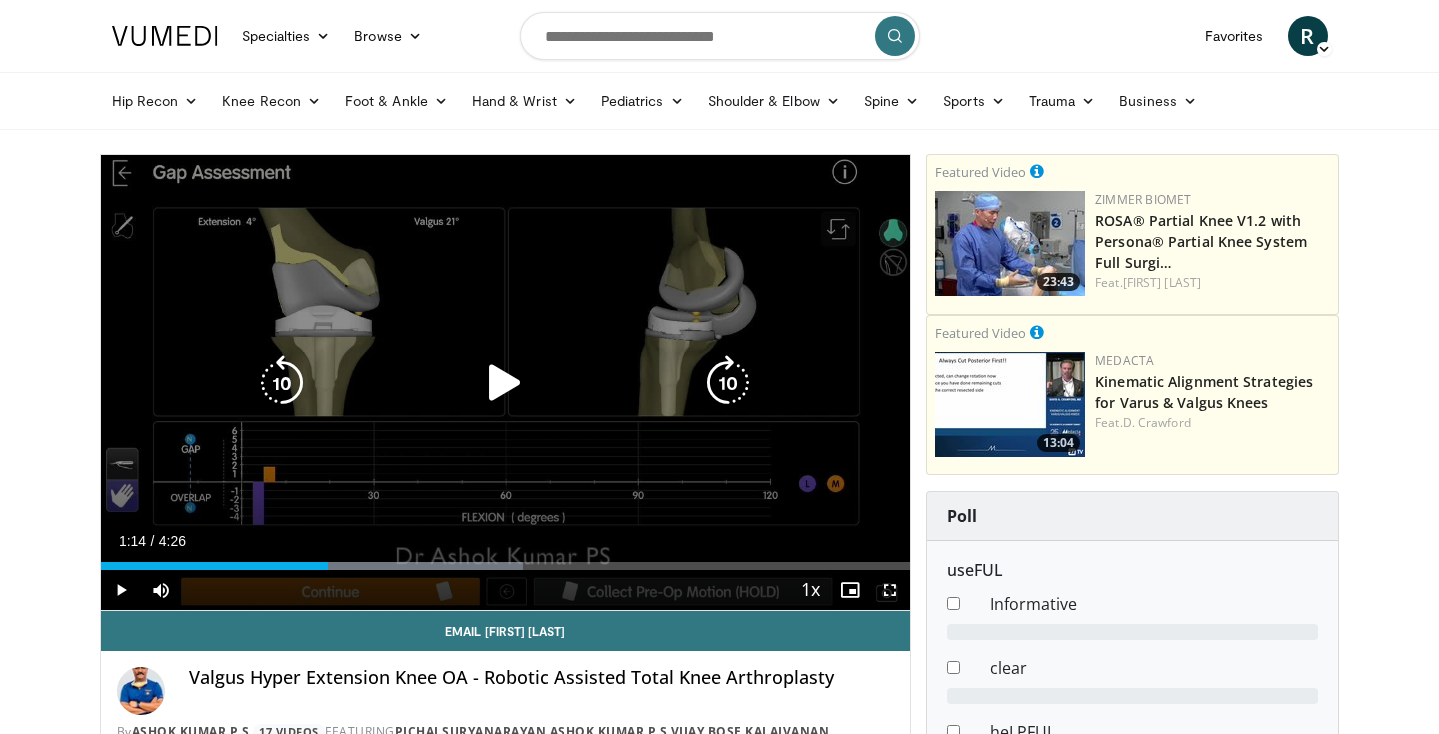 click on "10 seconds
Tap to unmute" at bounding box center (506, 382) 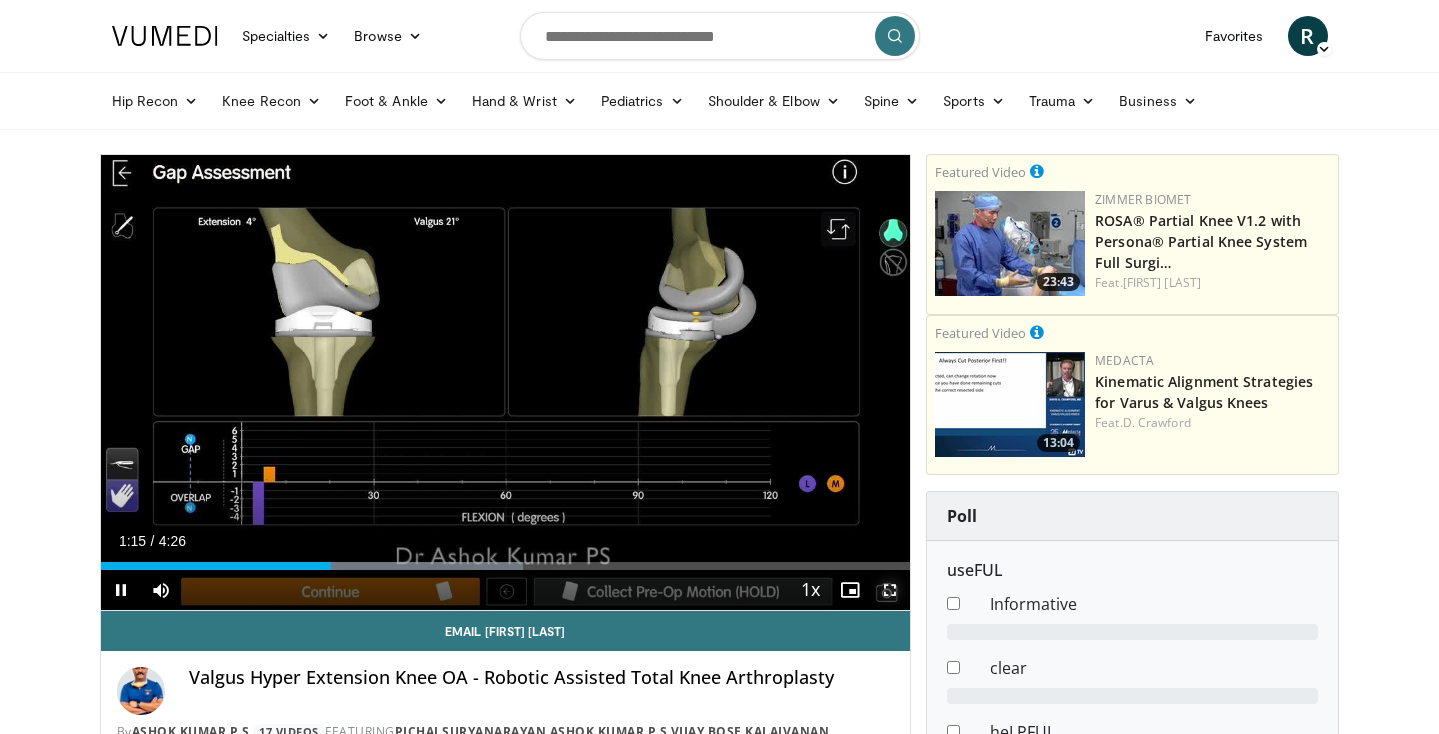 click at bounding box center [890, 590] 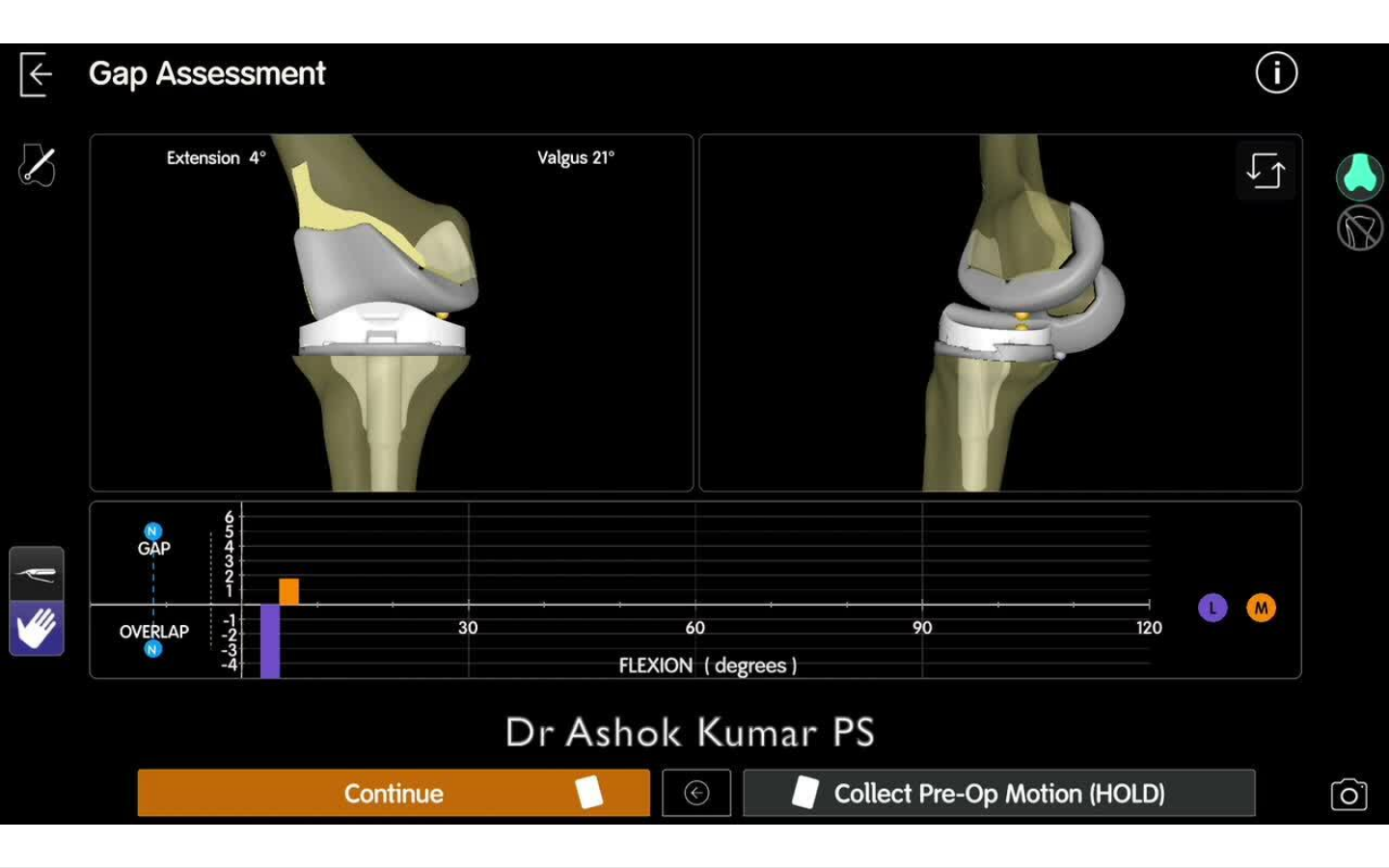 click on "10 seconds
Tap to unmute" at bounding box center [694, 433] 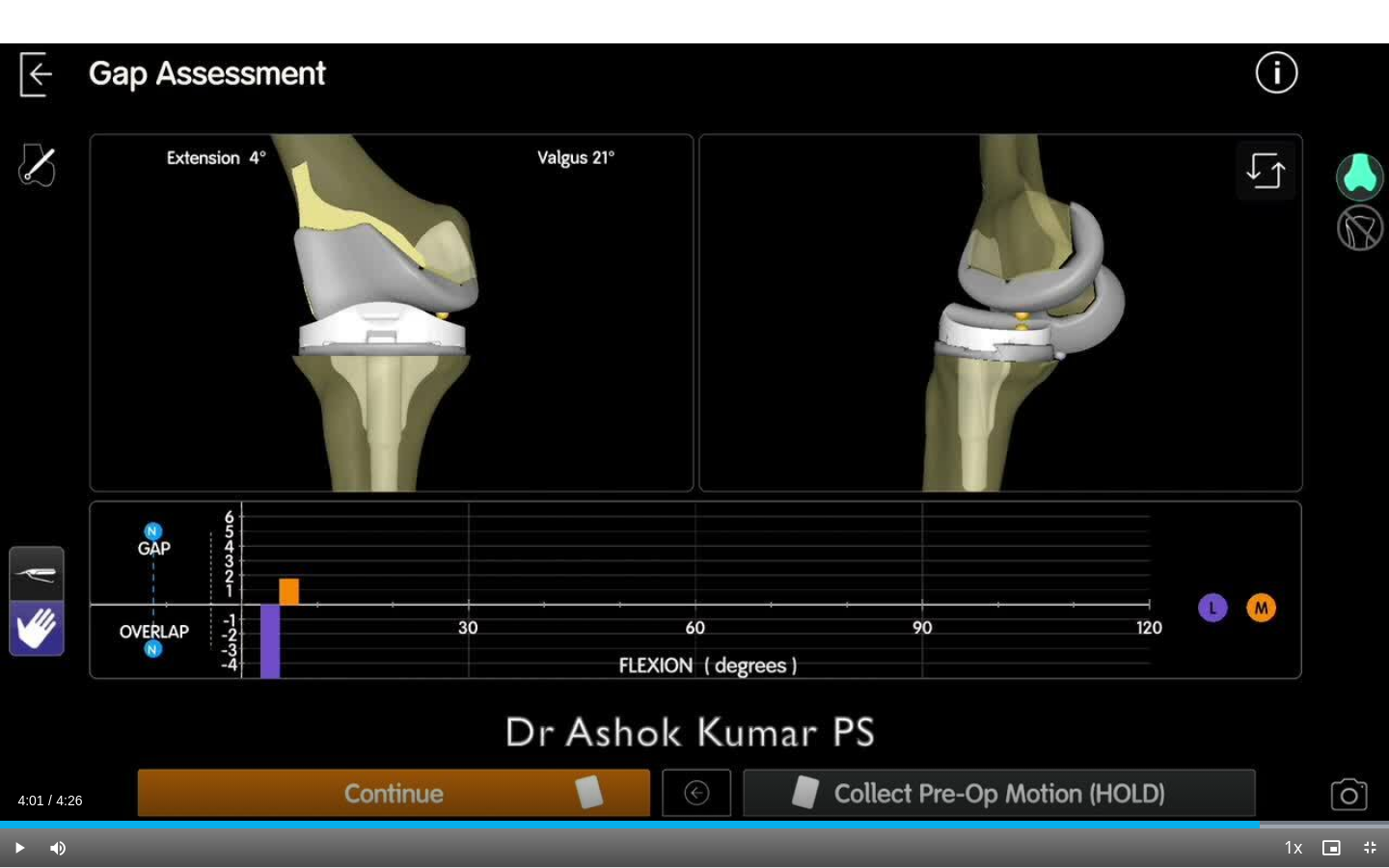 click on "10 seconds
Tap to unmute" at bounding box center (694, 433) 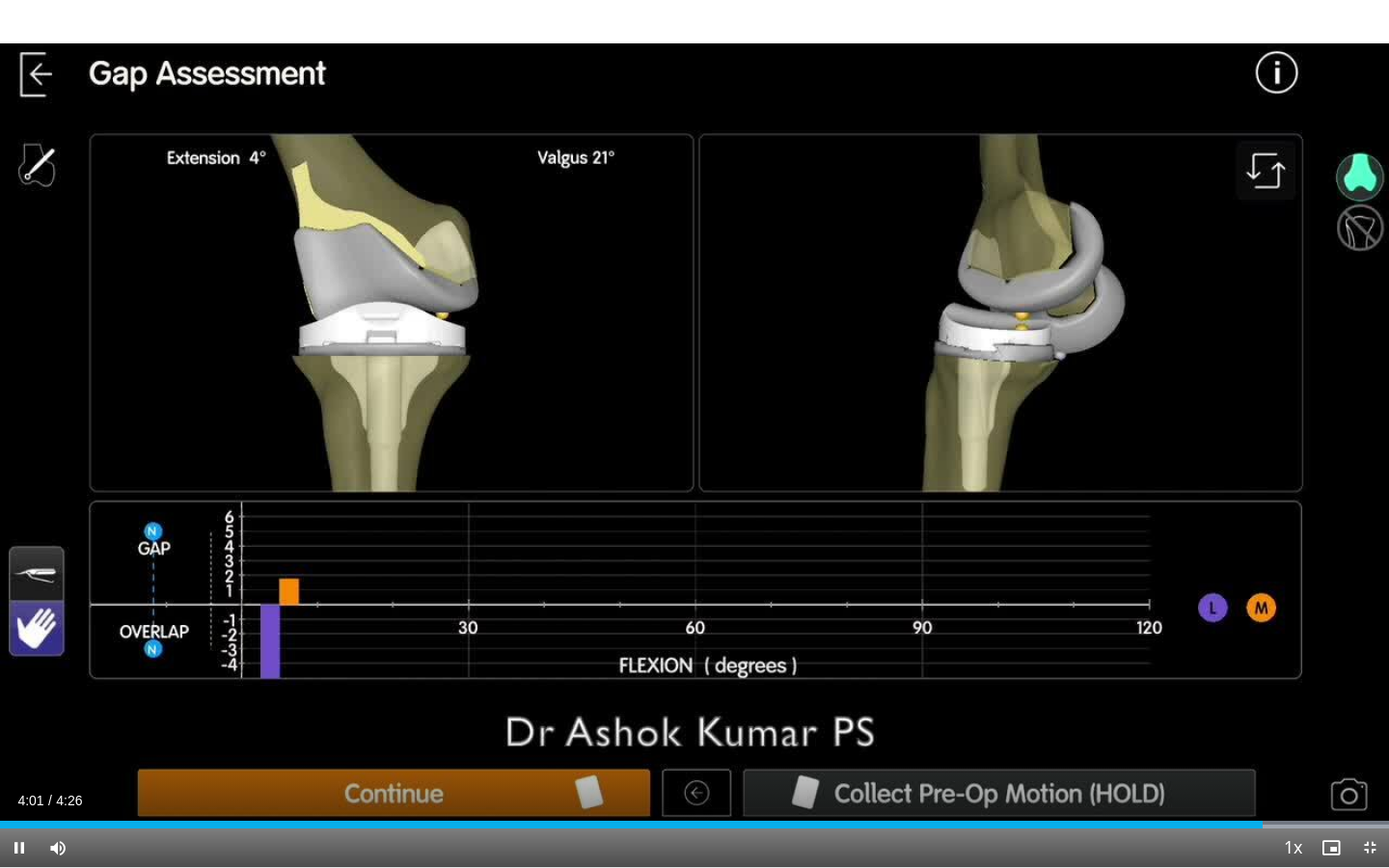 click on "10 seconds
Tap to unmute" at bounding box center (694, 433) 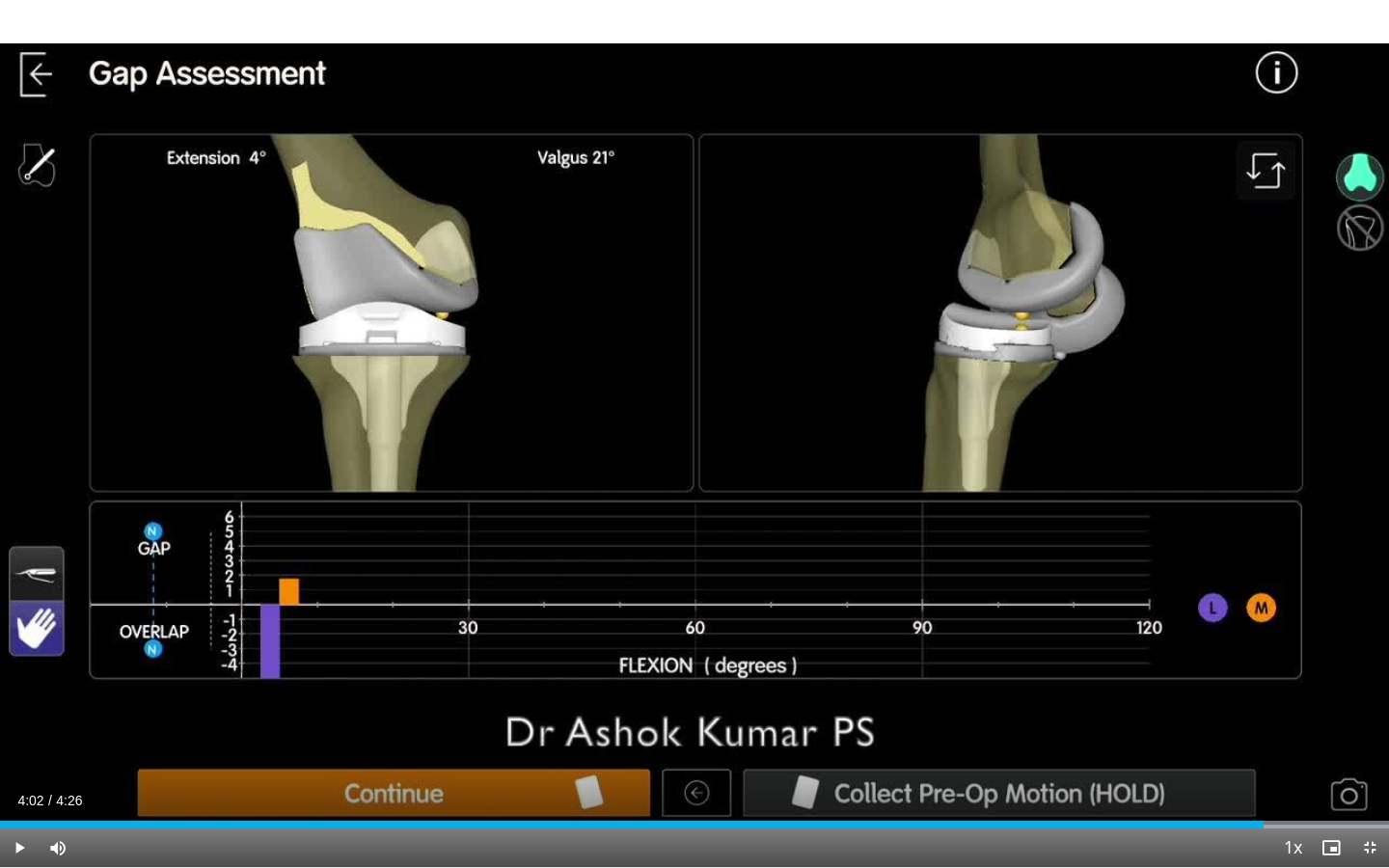 click on "10 seconds
Tap to unmute" at bounding box center (694, 433) 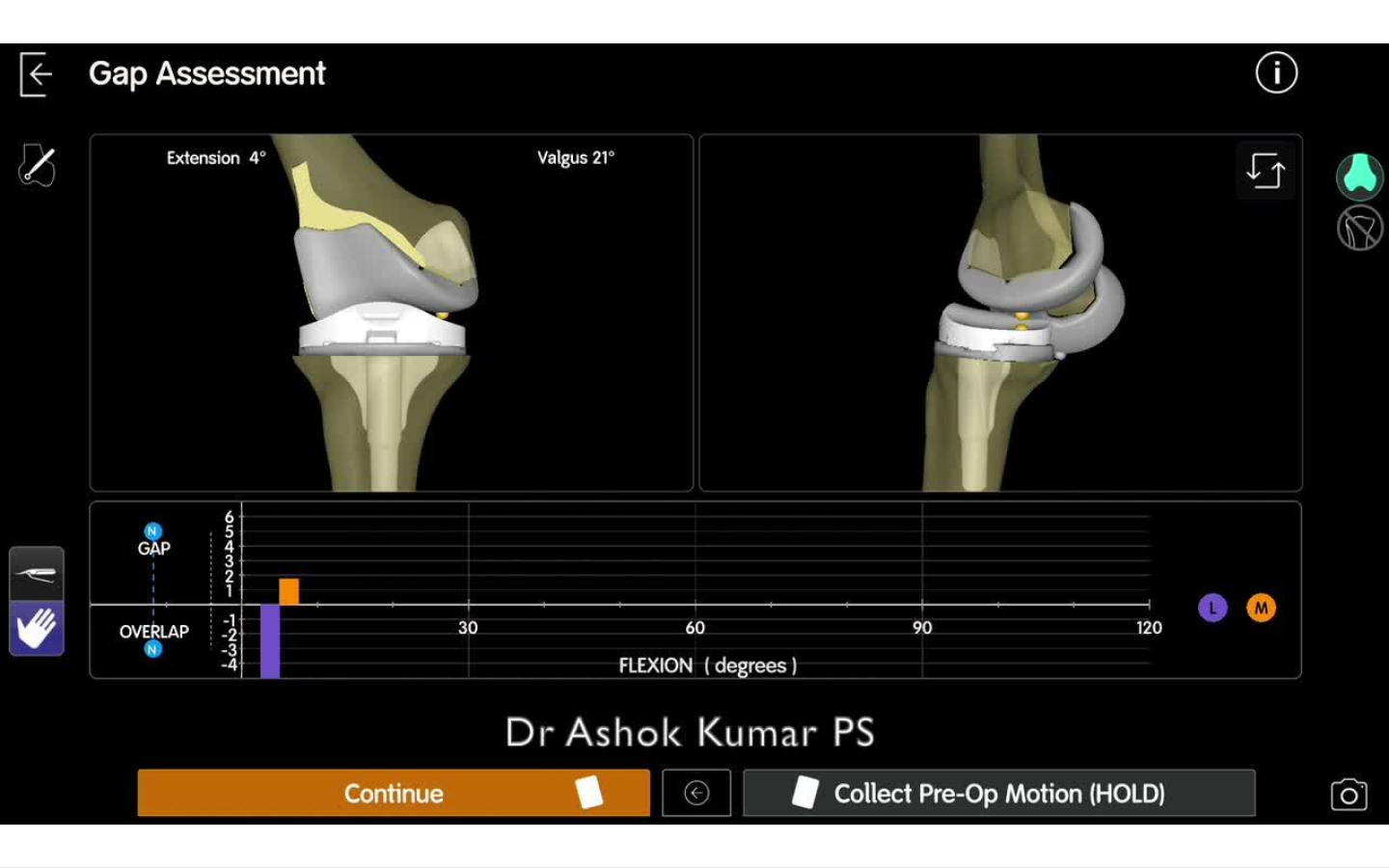 click on "10 seconds
Tap to unmute" at bounding box center (694, 433) 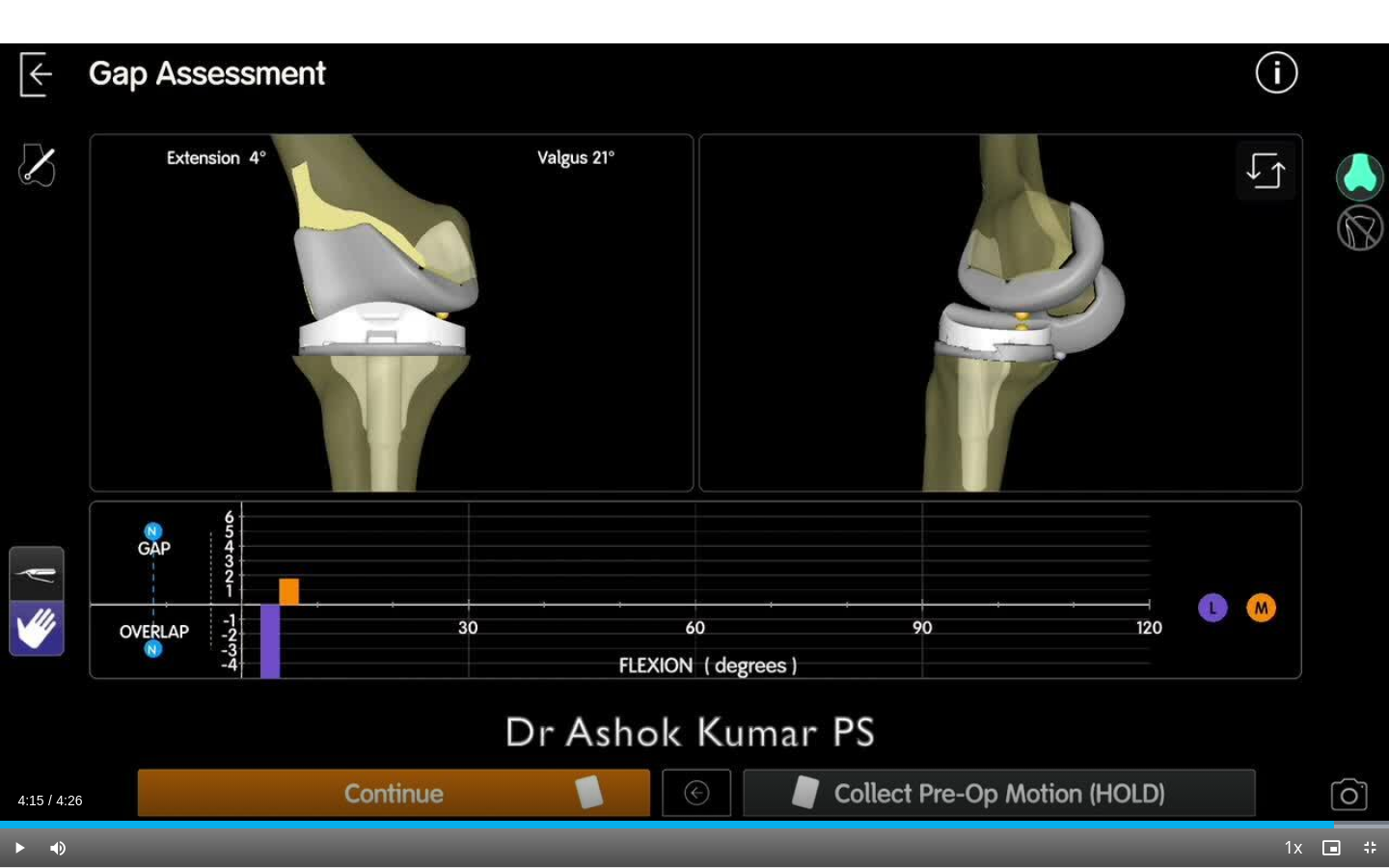 click on "10 seconds
Tap to unmute" at bounding box center (694, 433) 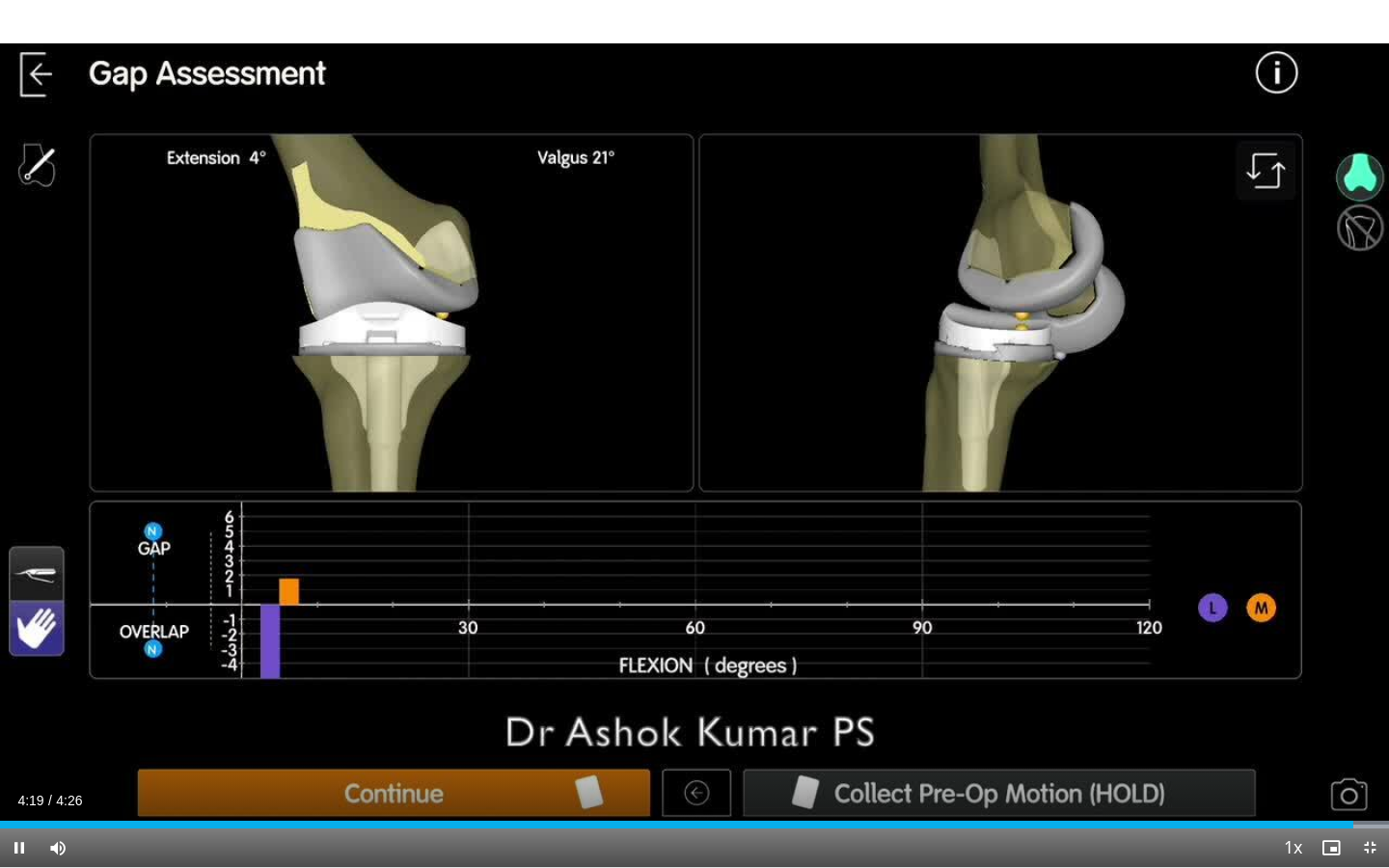 click on "10 seconds
Tap to unmute" at bounding box center (694, 433) 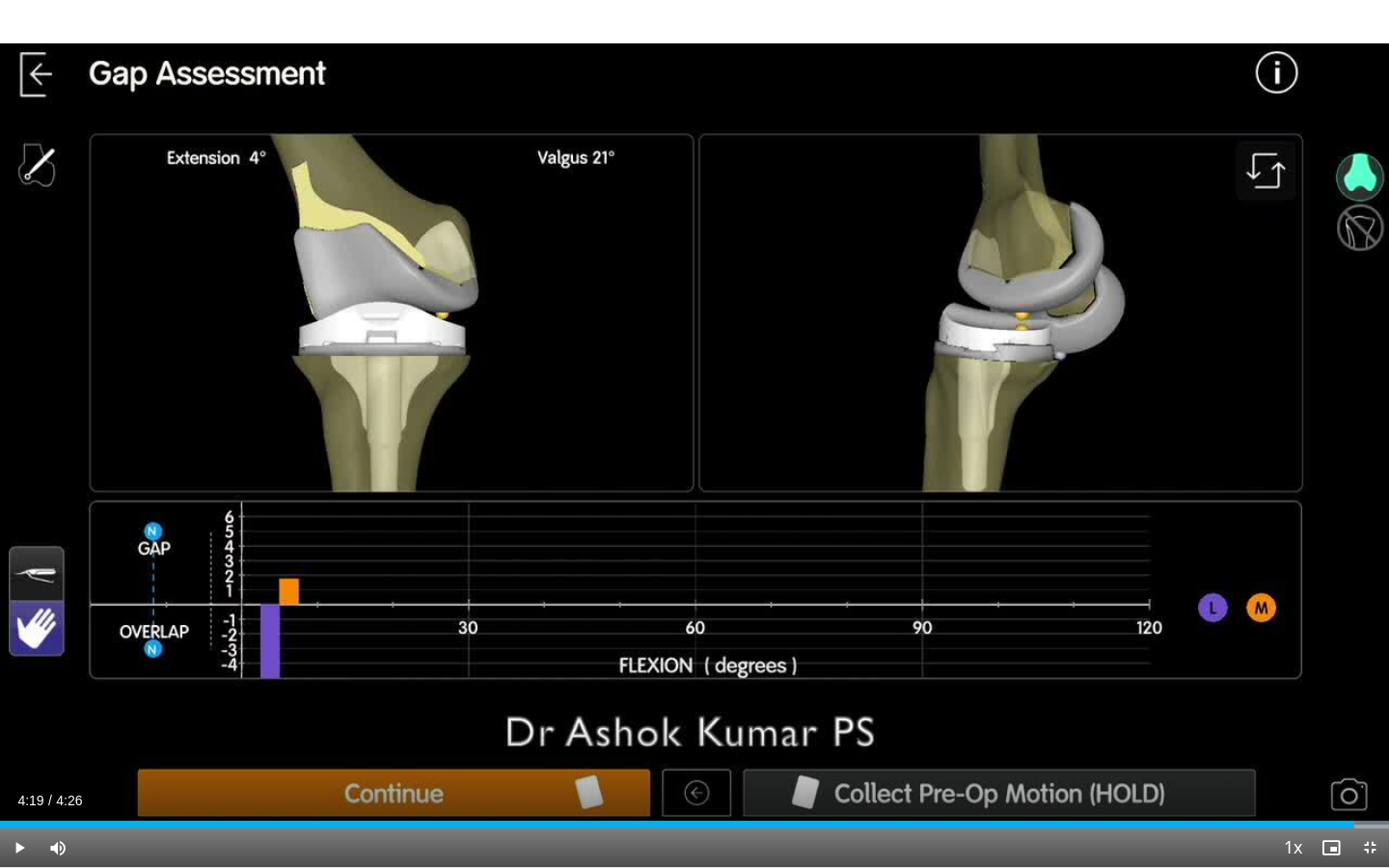 click on "10 seconds
Tap to unmute" at bounding box center [694, 433] 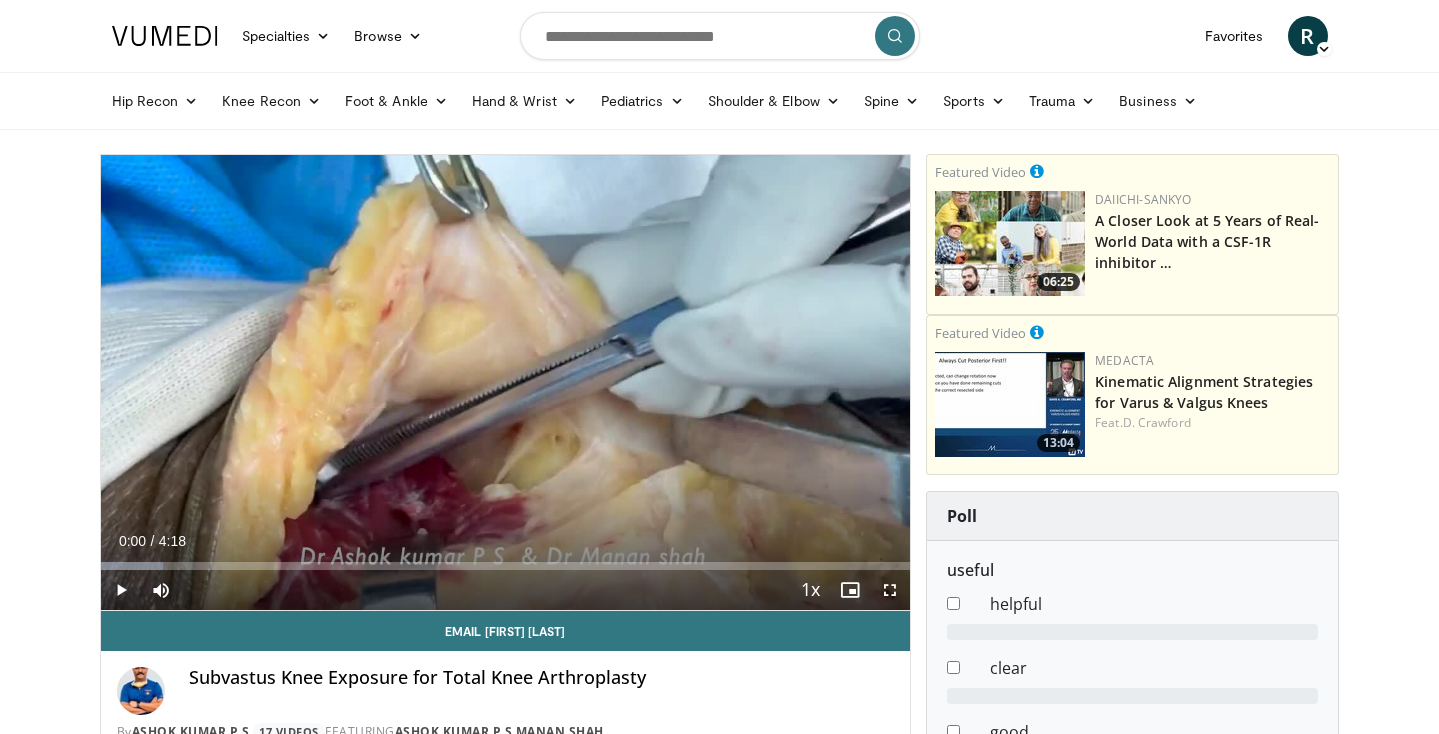 scroll, scrollTop: 0, scrollLeft: 0, axis: both 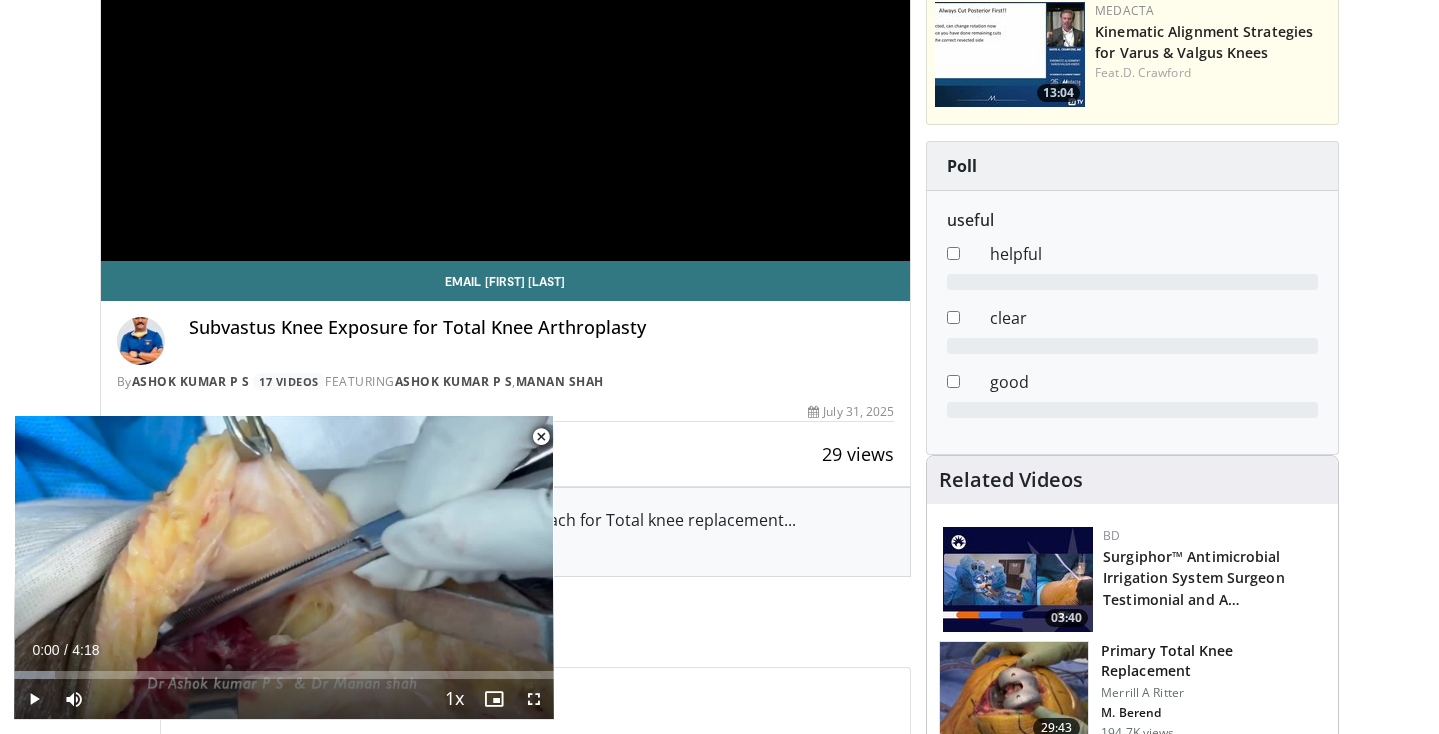 click at bounding box center (541, 437) 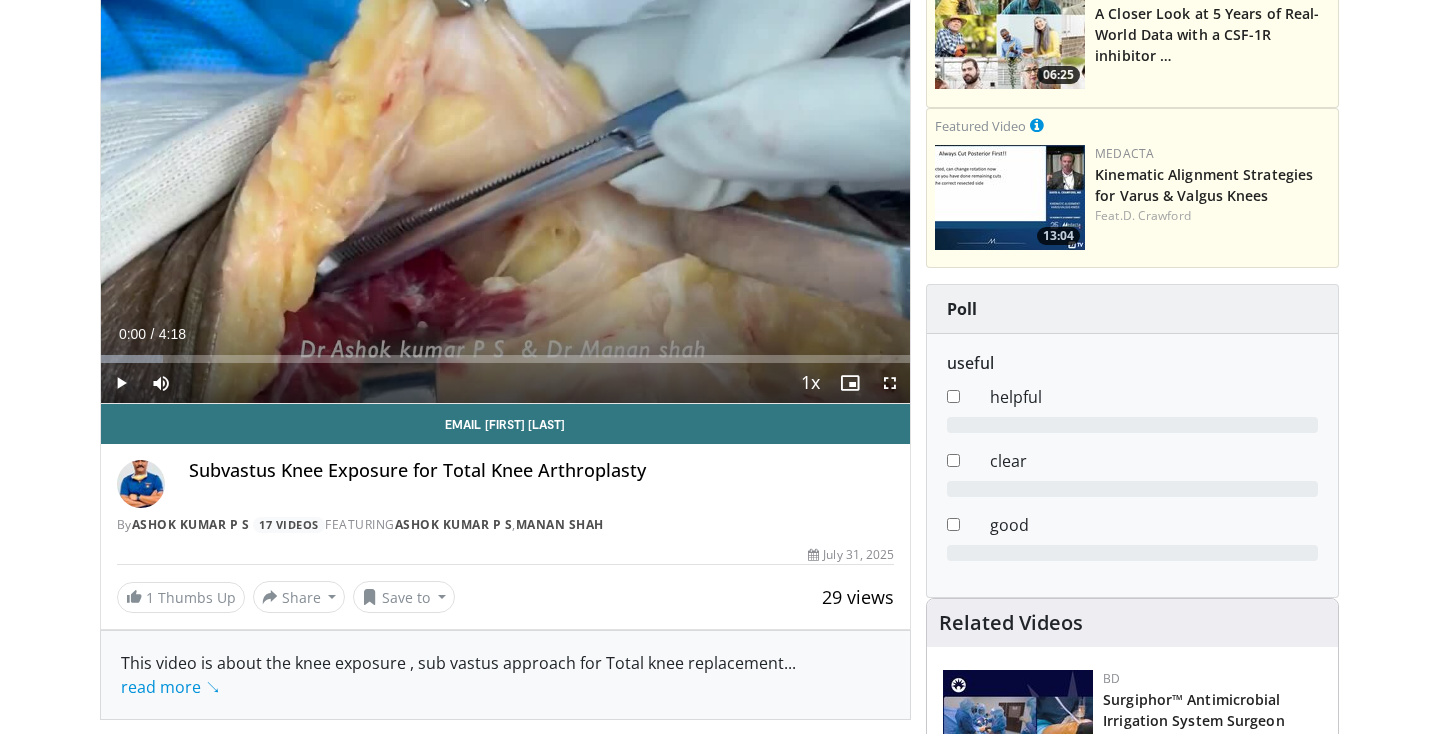 scroll, scrollTop: 0, scrollLeft: 0, axis: both 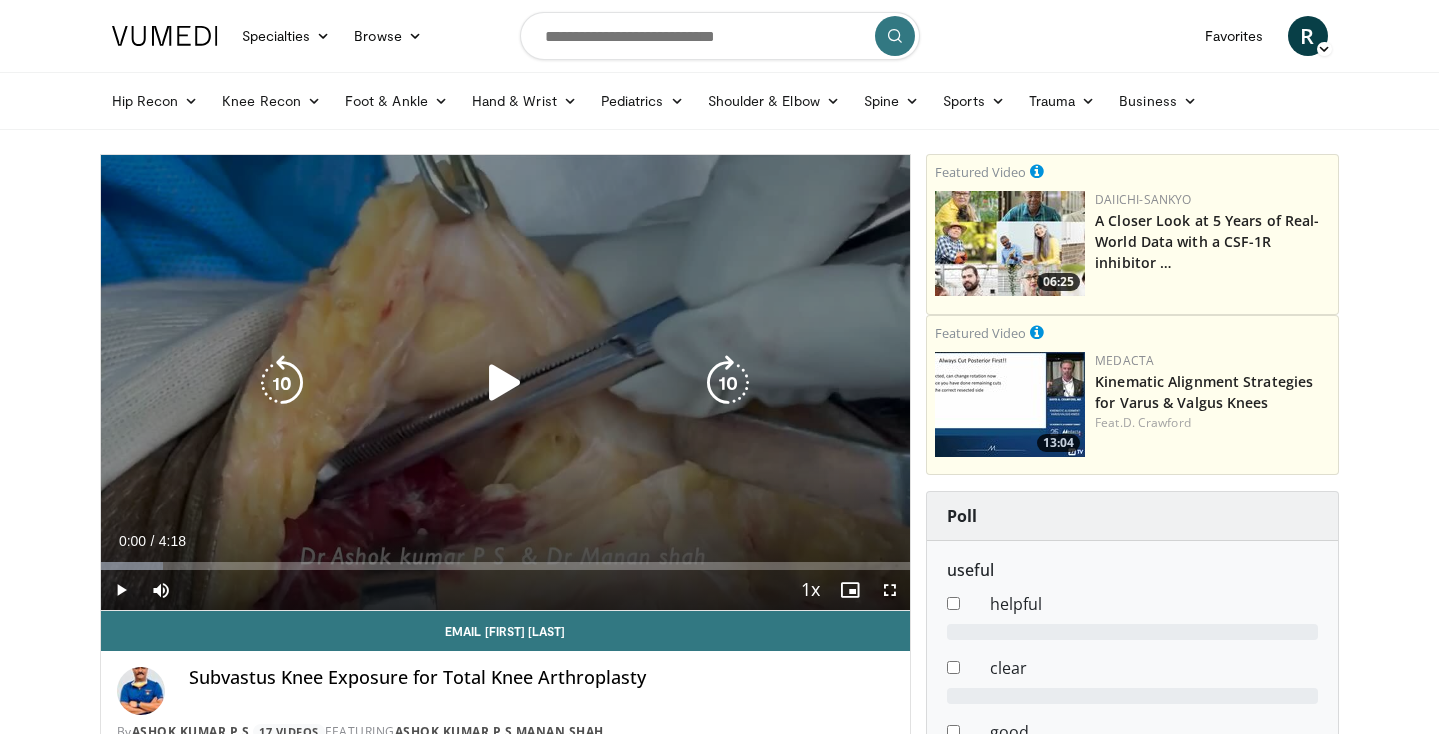 click at bounding box center [505, 383] 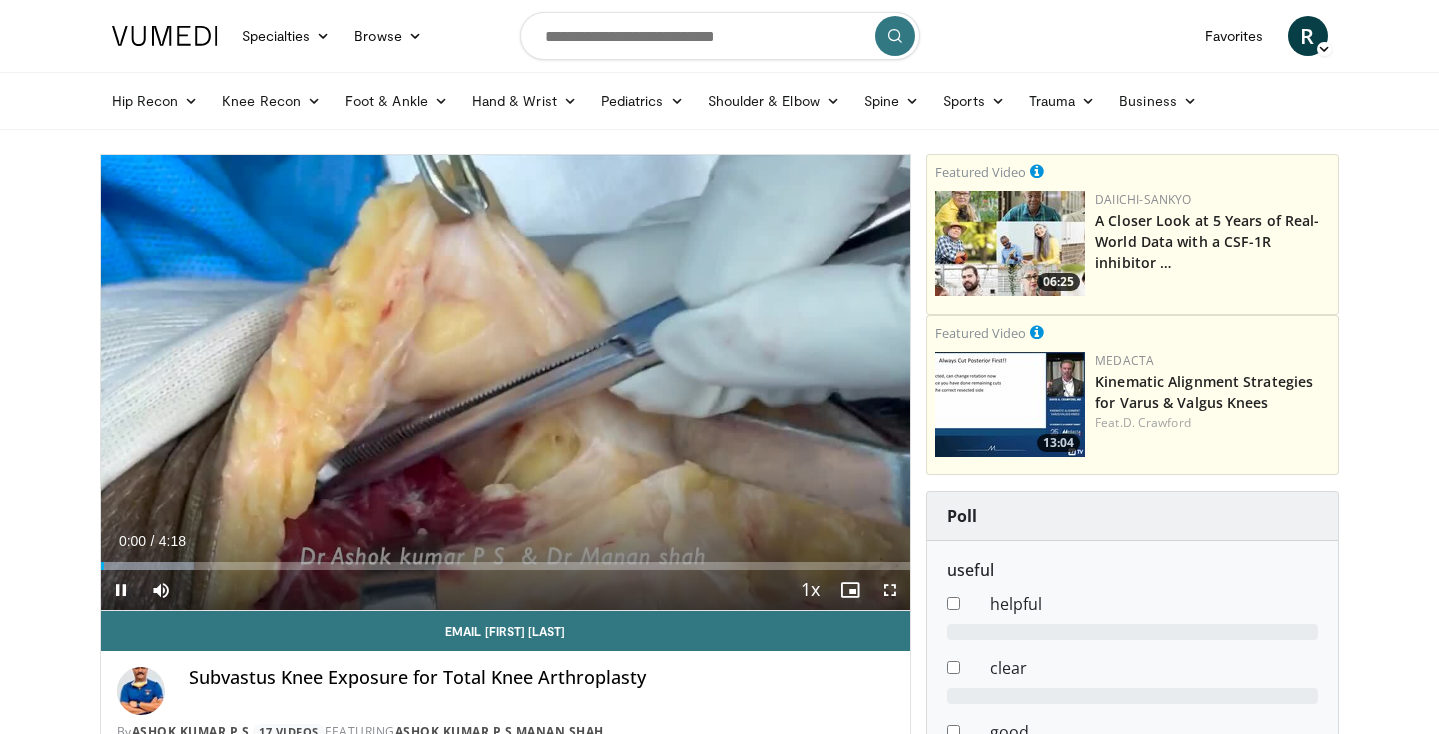 click at bounding box center (890, 590) 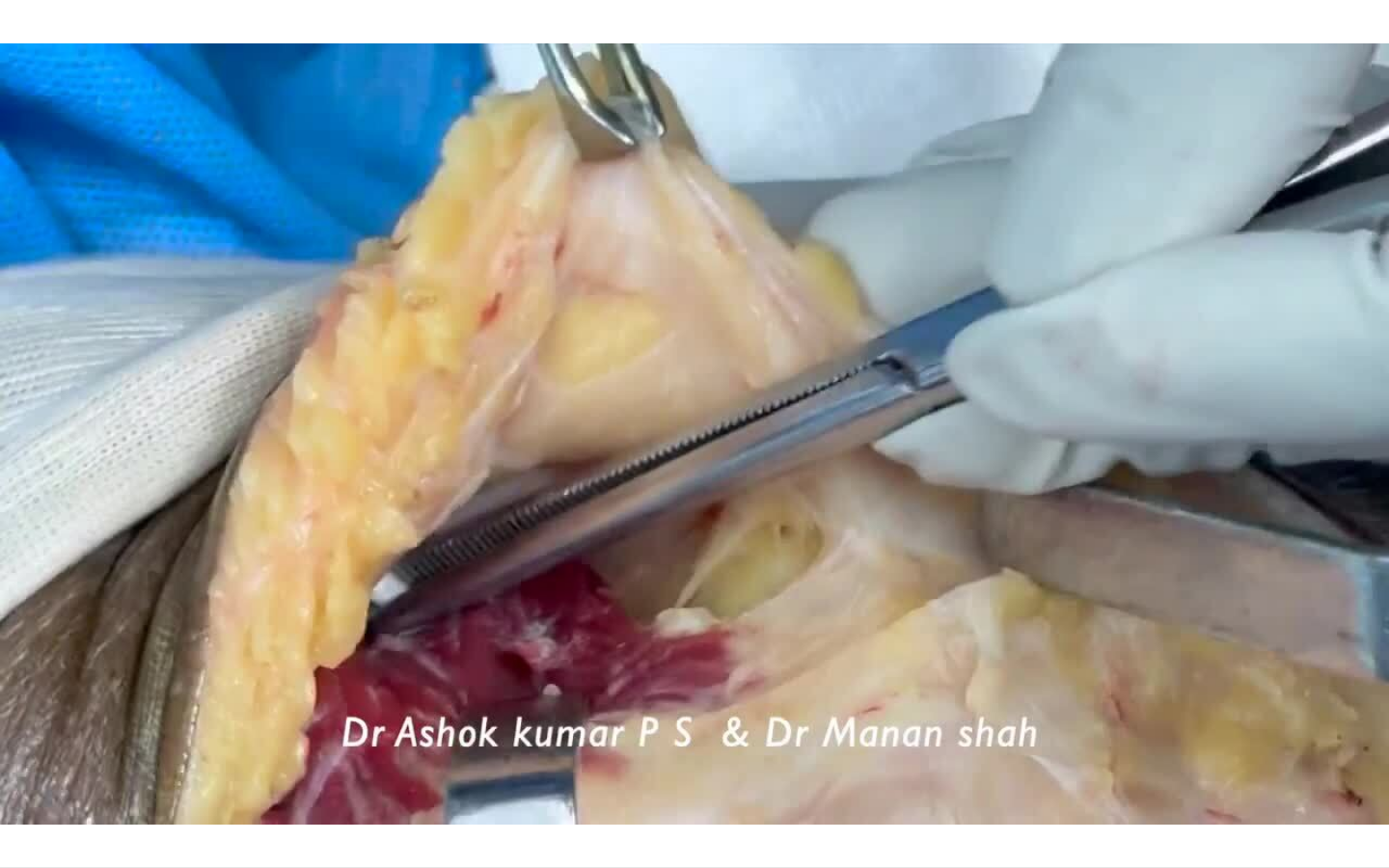 click on "10 seconds
Tap to unmute" at bounding box center (694, 433) 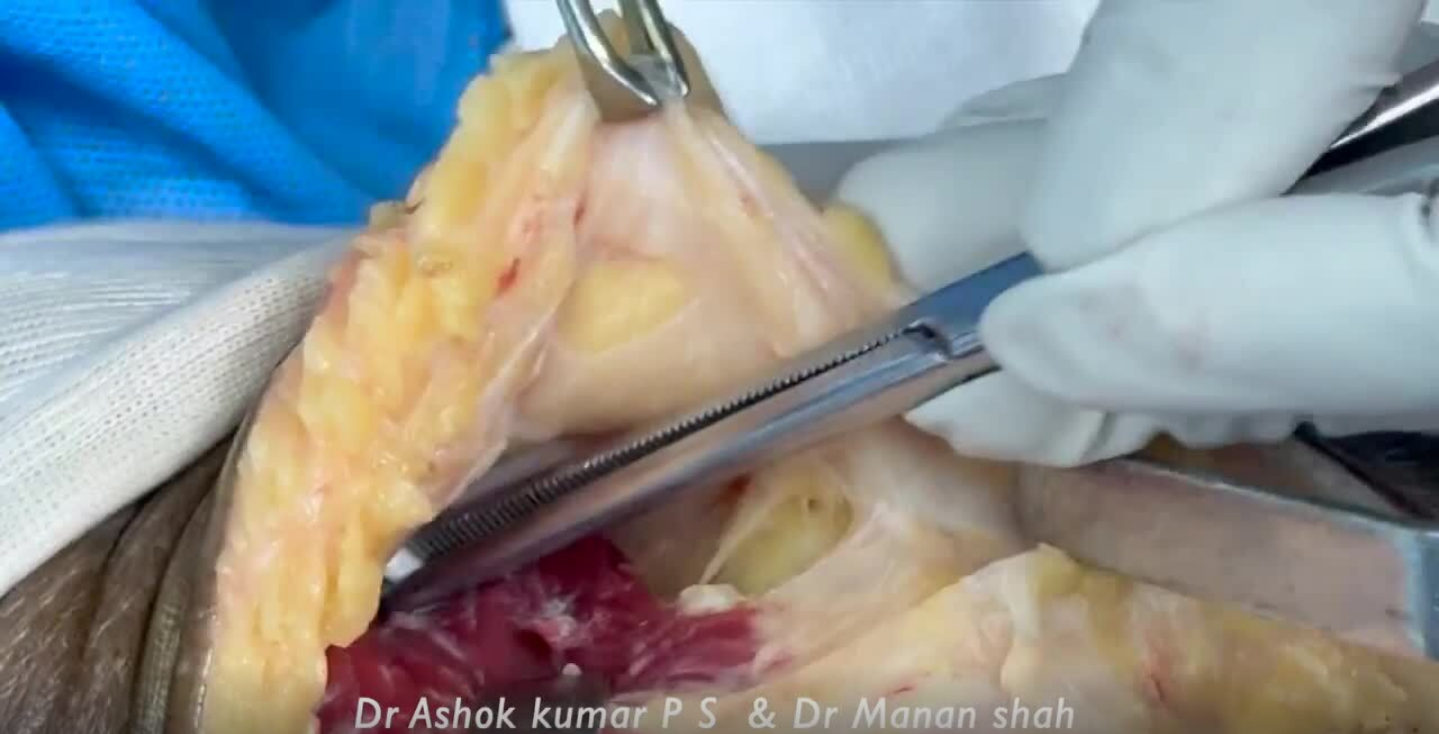 scroll, scrollTop: 14, scrollLeft: 0, axis: vertical 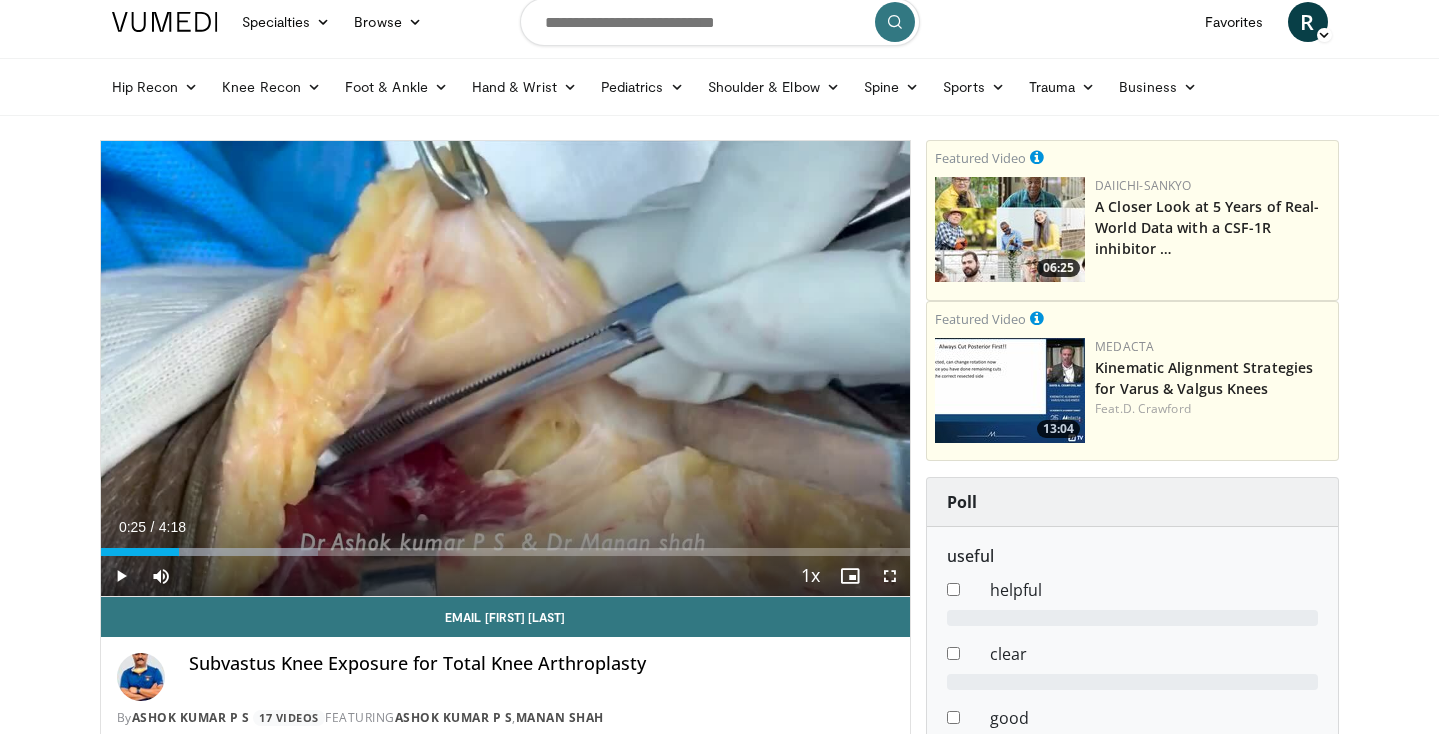 click at bounding box center [890, 576] 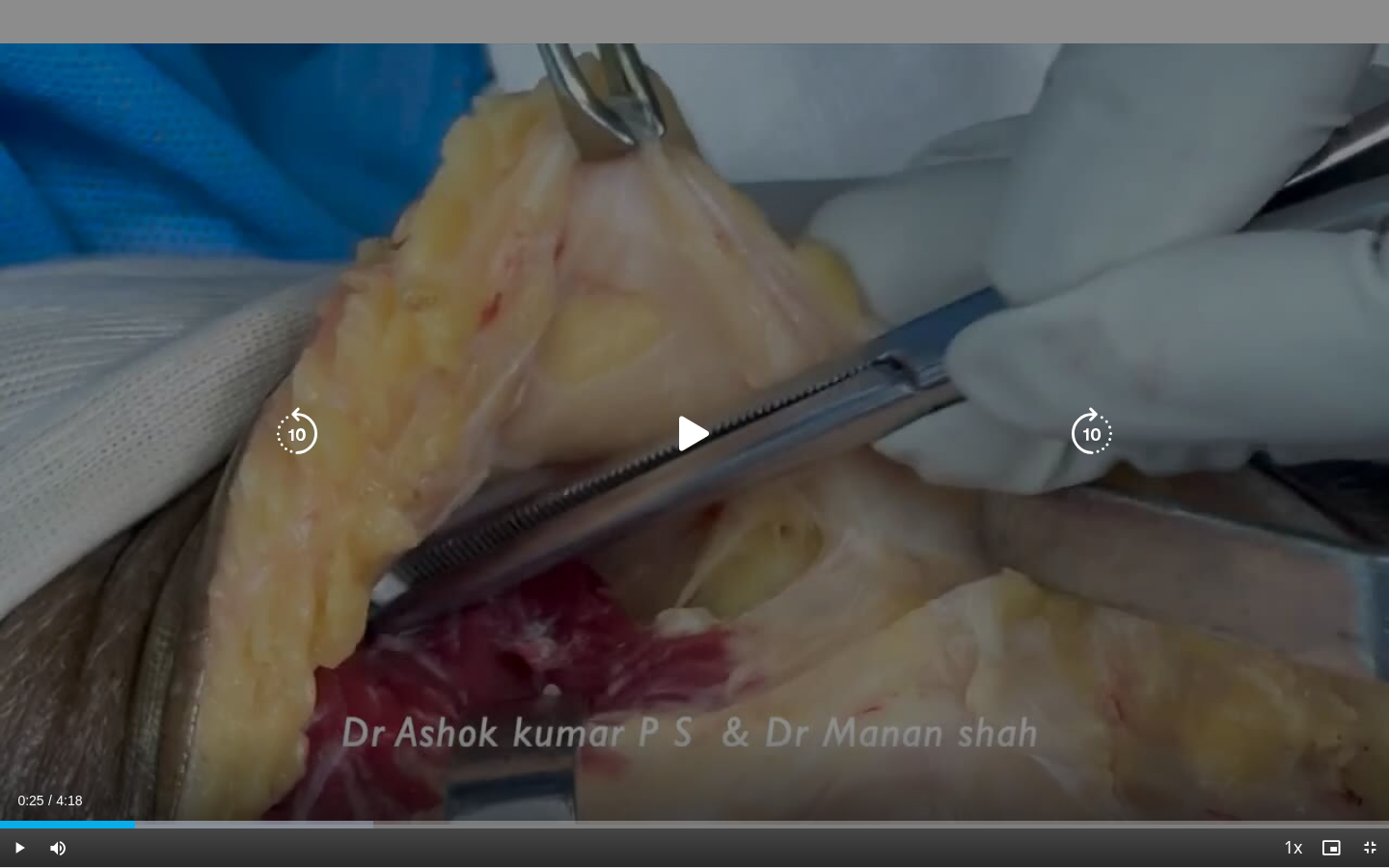 click at bounding box center [694, 434] 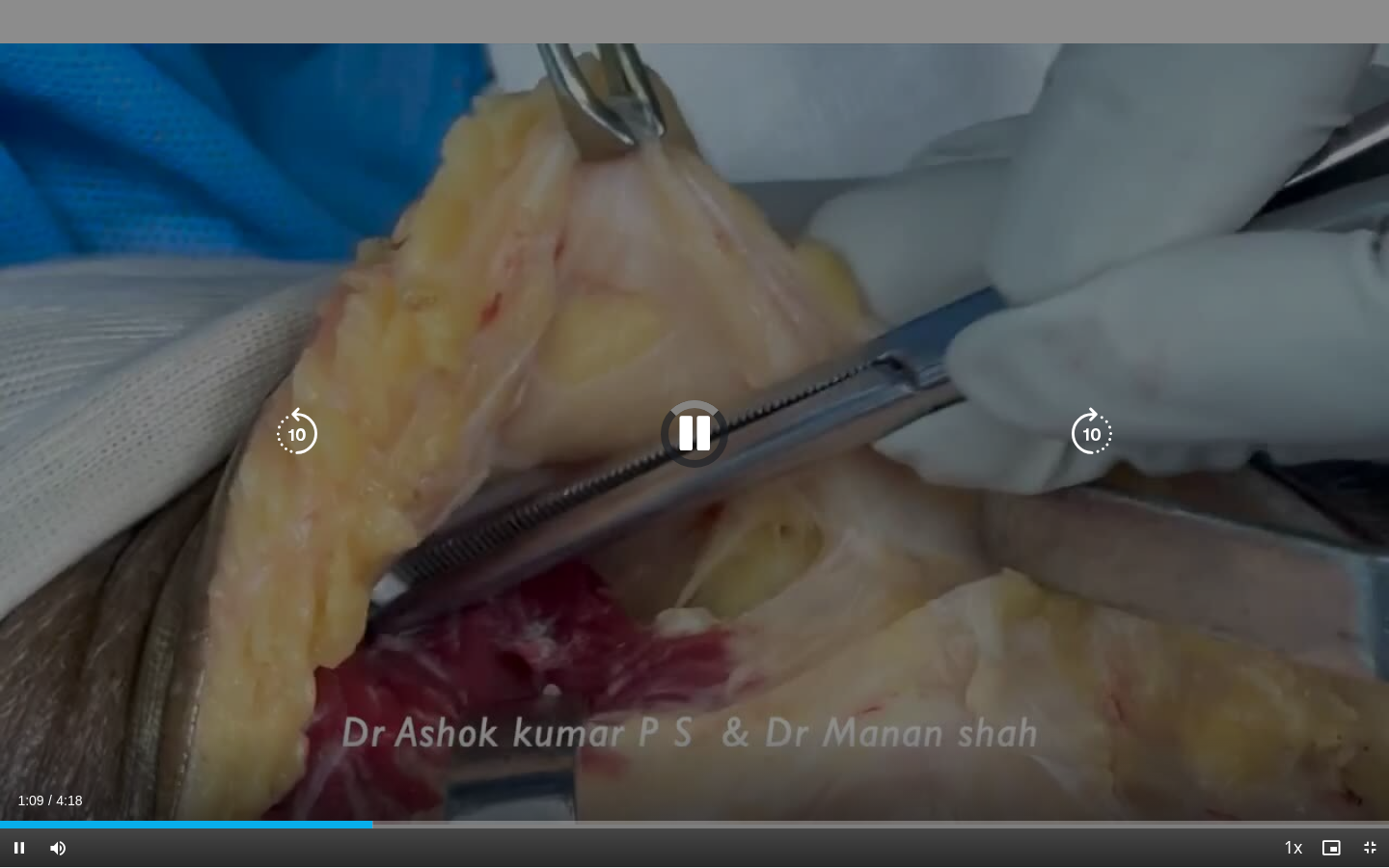click on "10 seconds
Tap to unmute" at bounding box center (694, 433) 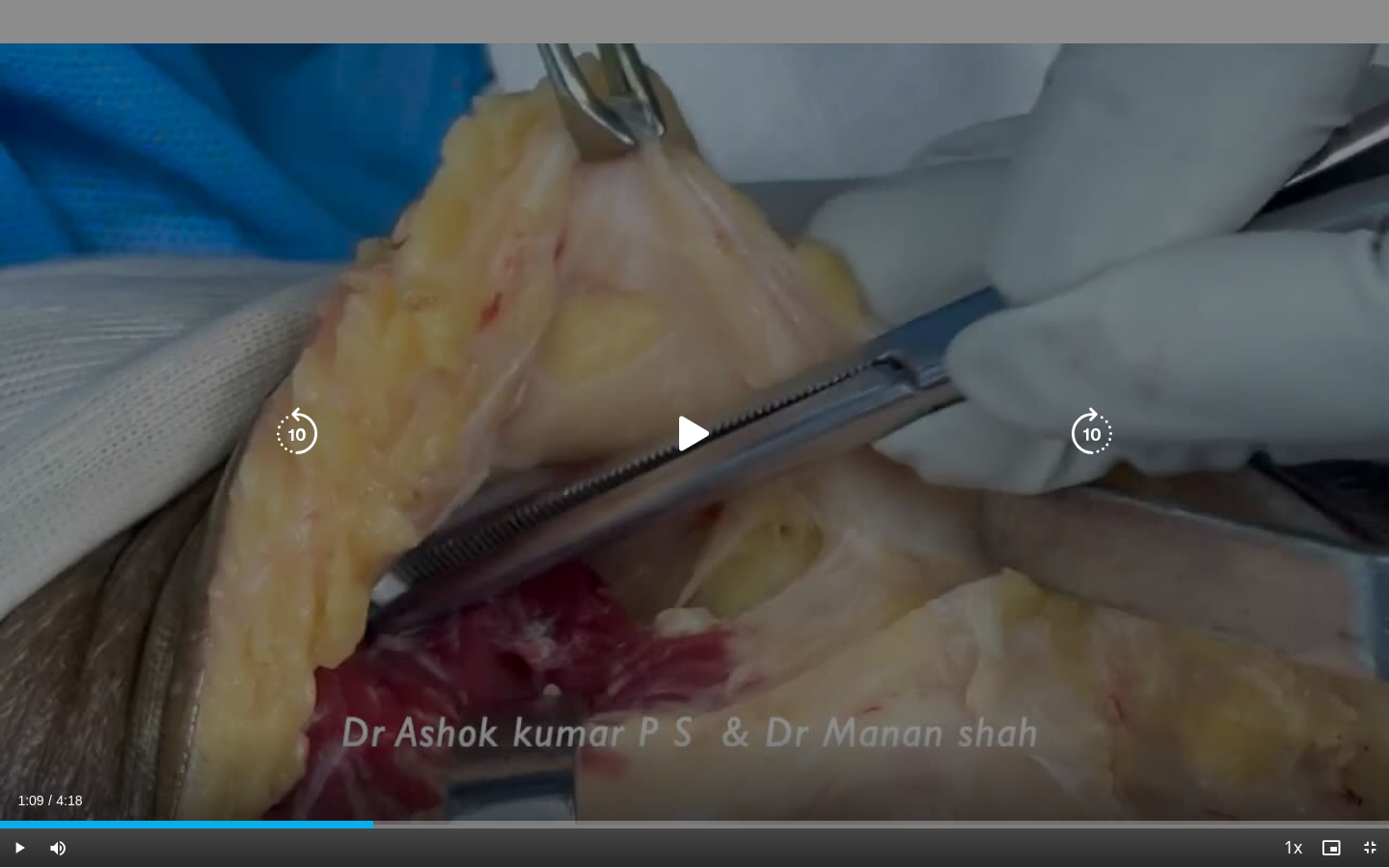 click on "10 seconds
Tap to unmute" at bounding box center (694, 433) 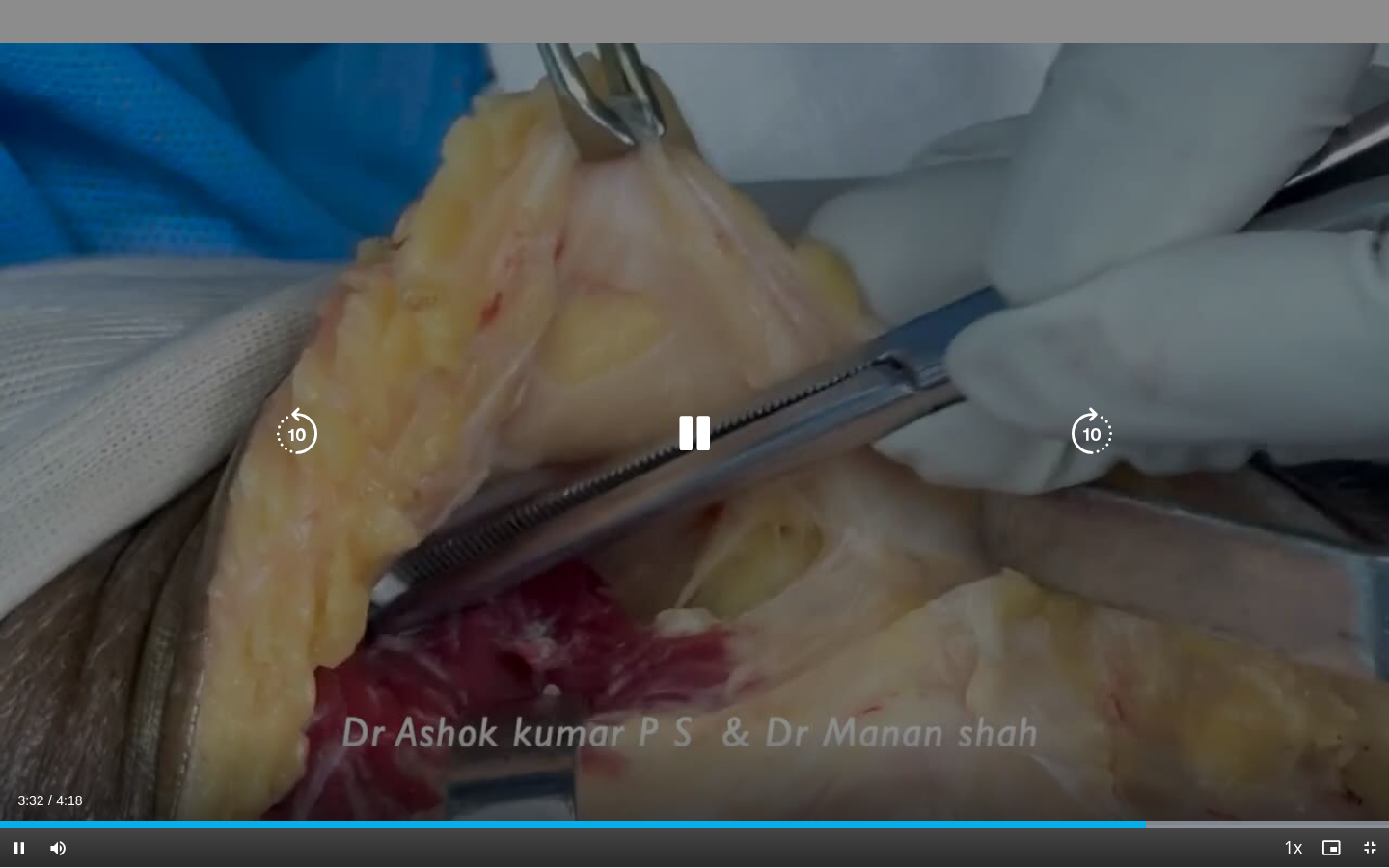 click on "10 seconds
Tap to unmute" at bounding box center (694, 433) 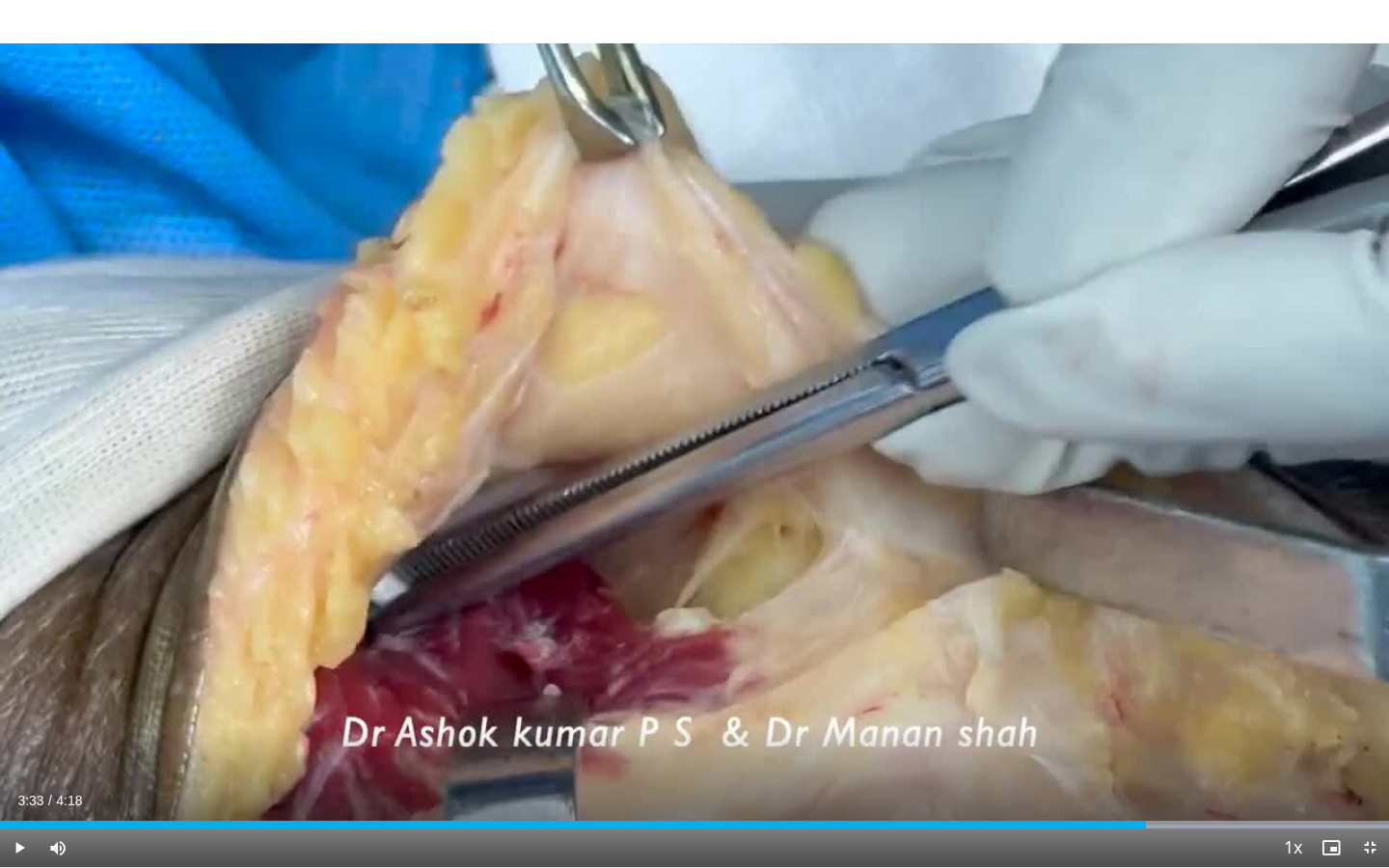 click on "10 seconds
Tap to unmute" at bounding box center [694, 433] 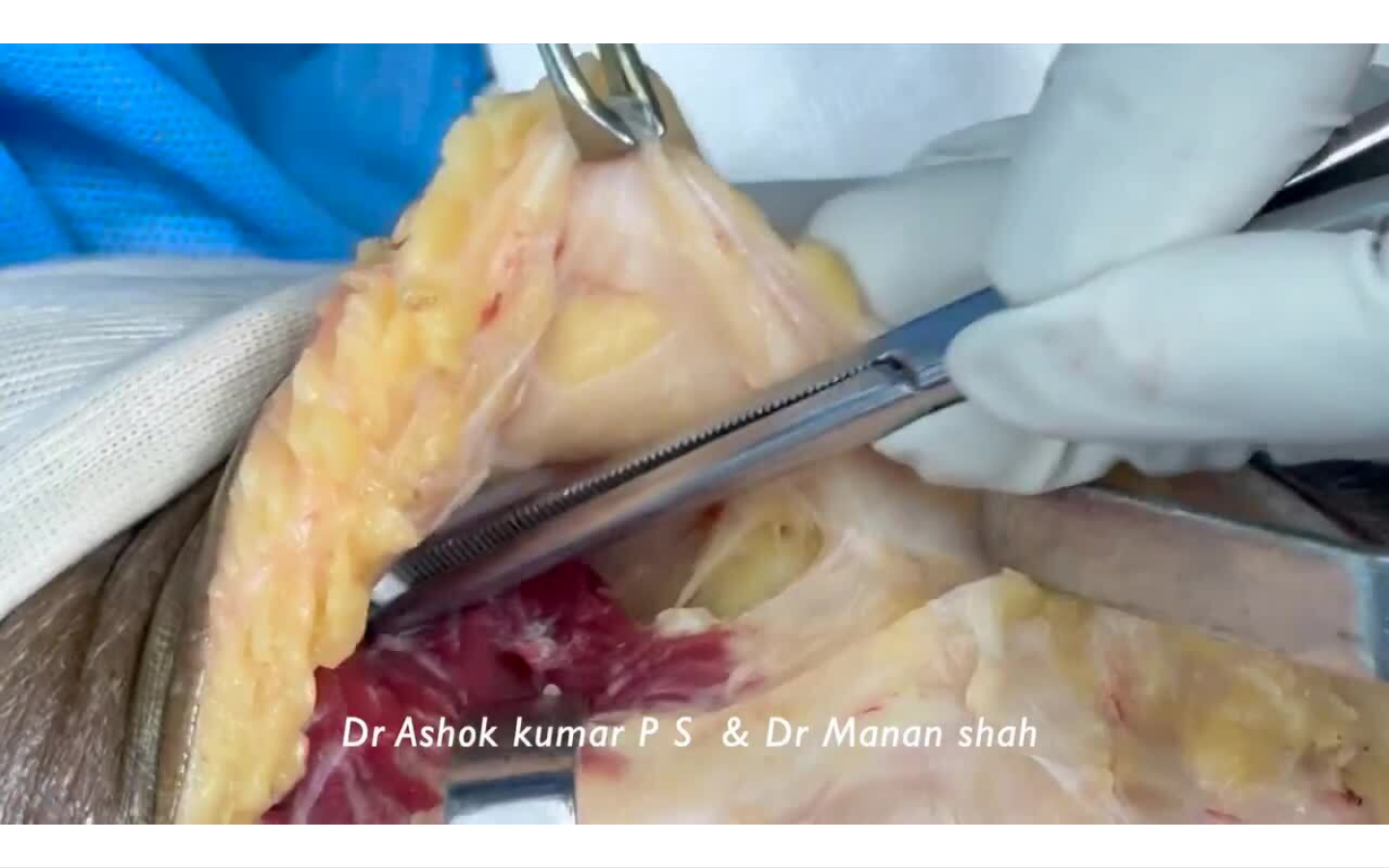 click on "10 seconds
Tap to unmute" at bounding box center (694, 433) 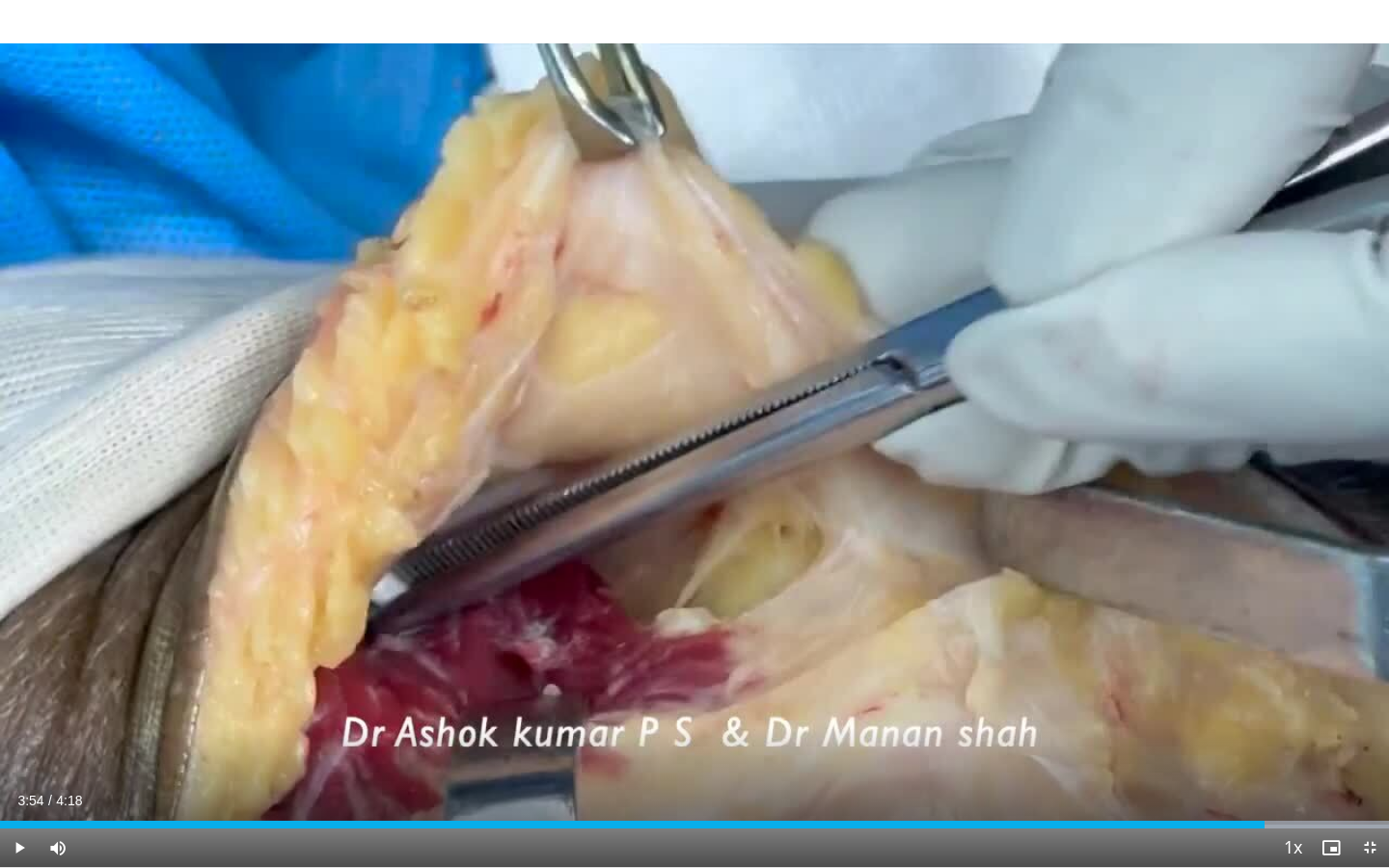 click on "10 seconds
Tap to unmute" at bounding box center (694, 433) 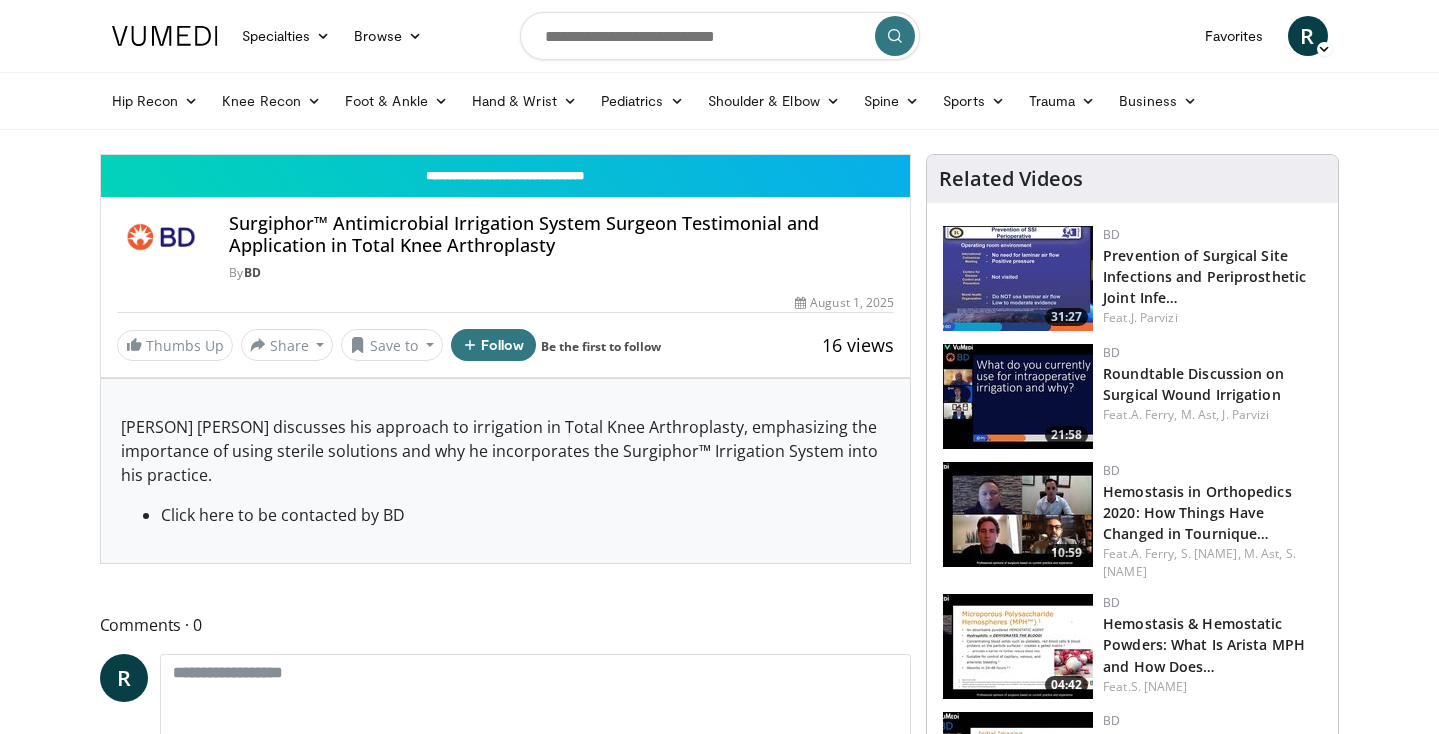 scroll, scrollTop: 15, scrollLeft: 0, axis: vertical 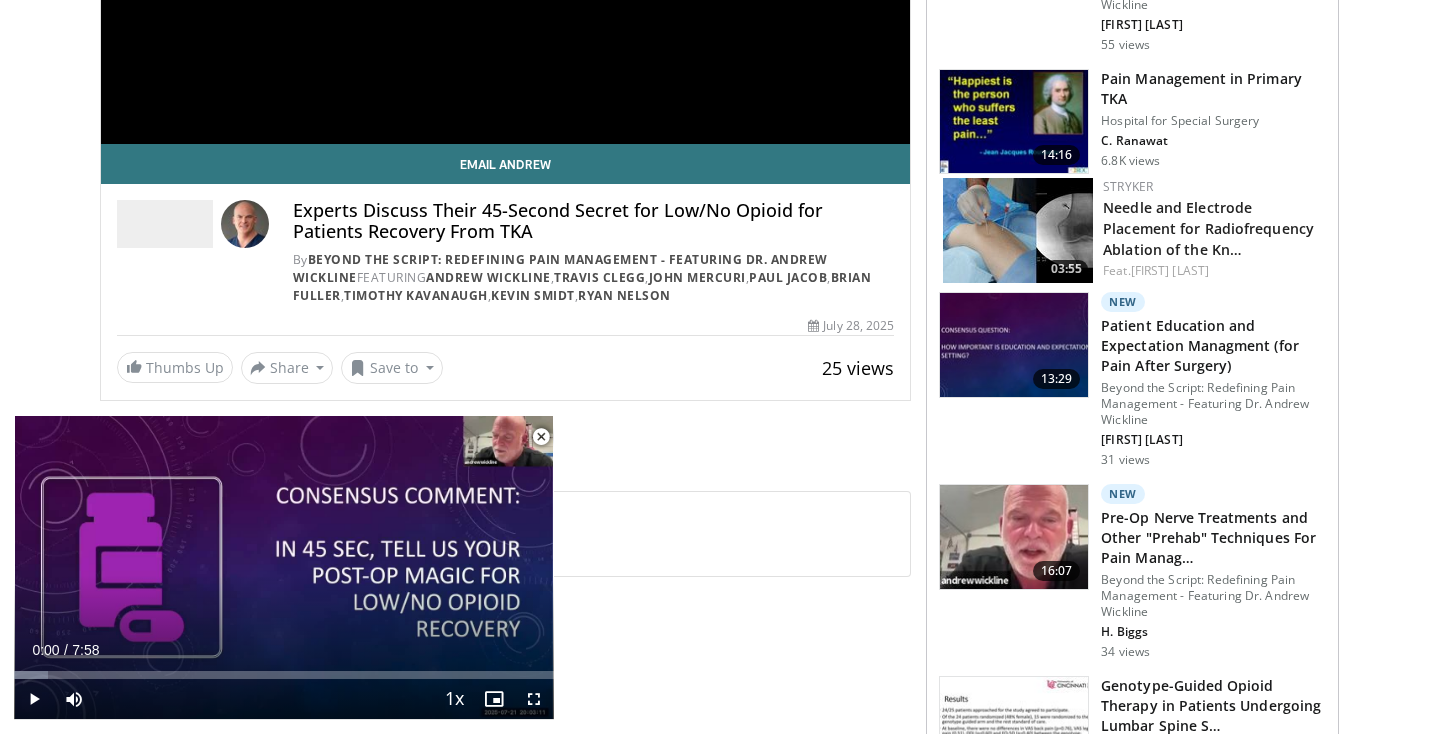 click at bounding box center [541, 437] 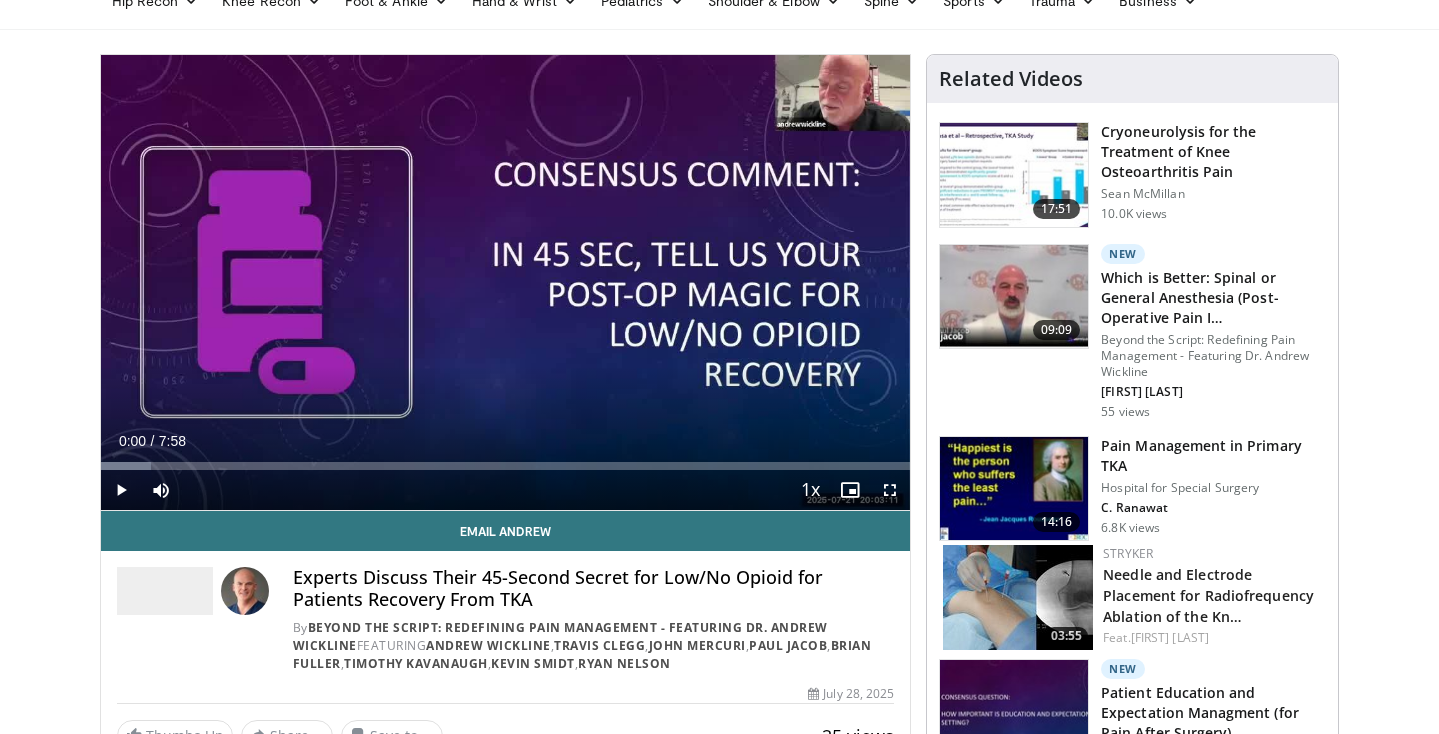 scroll, scrollTop: 0, scrollLeft: 0, axis: both 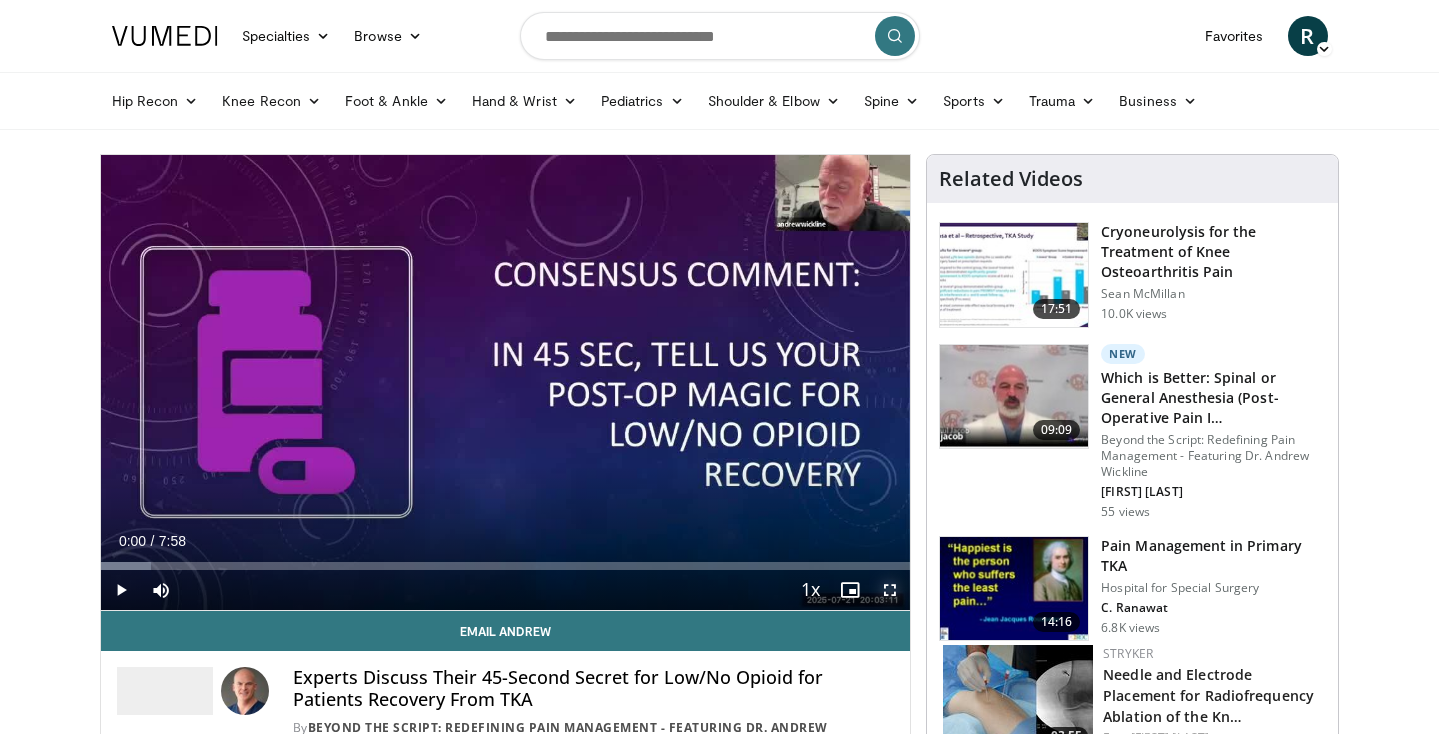 click at bounding box center [890, 590] 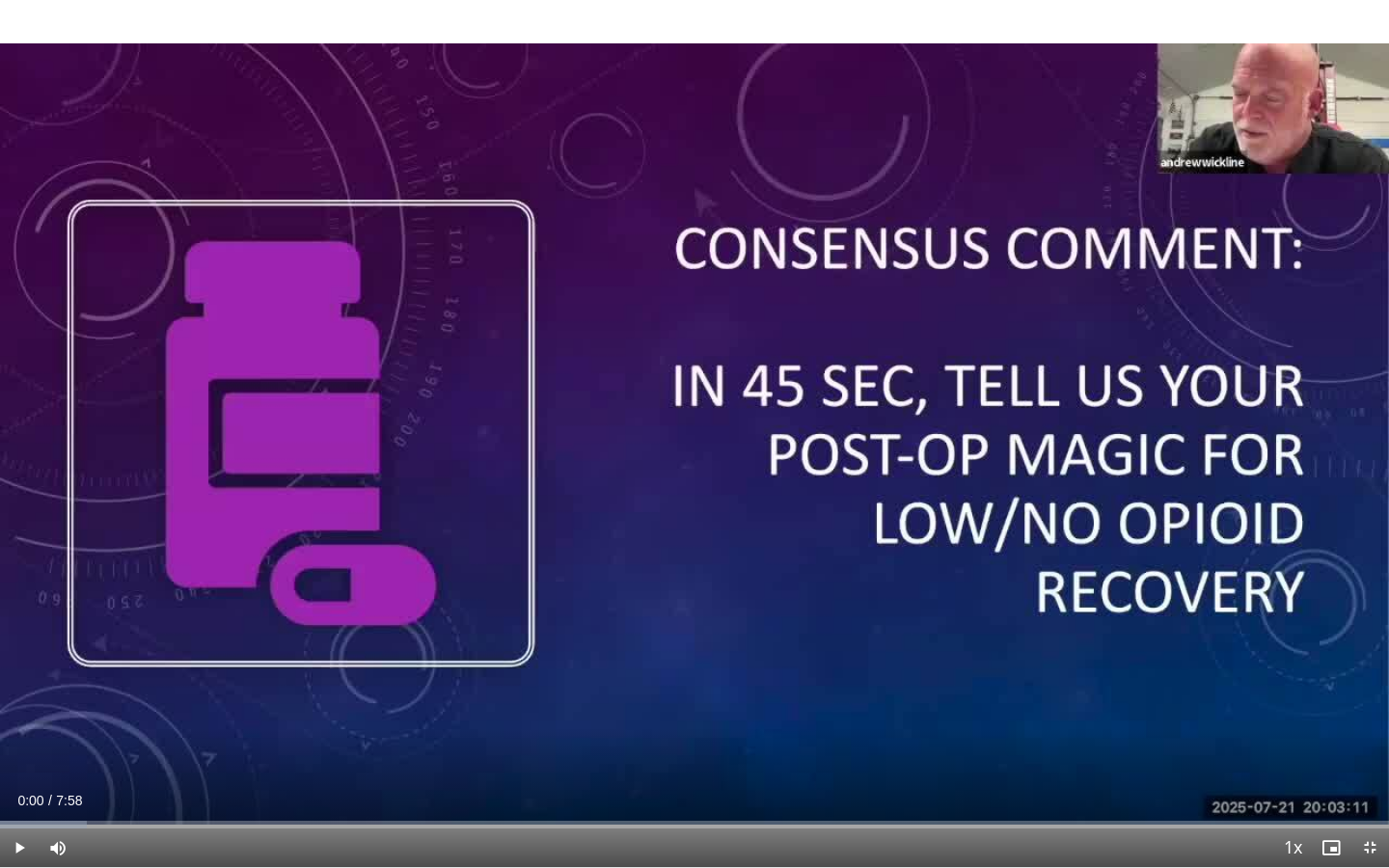 click on "10 seconds
Tap to unmute" at bounding box center [694, 433] 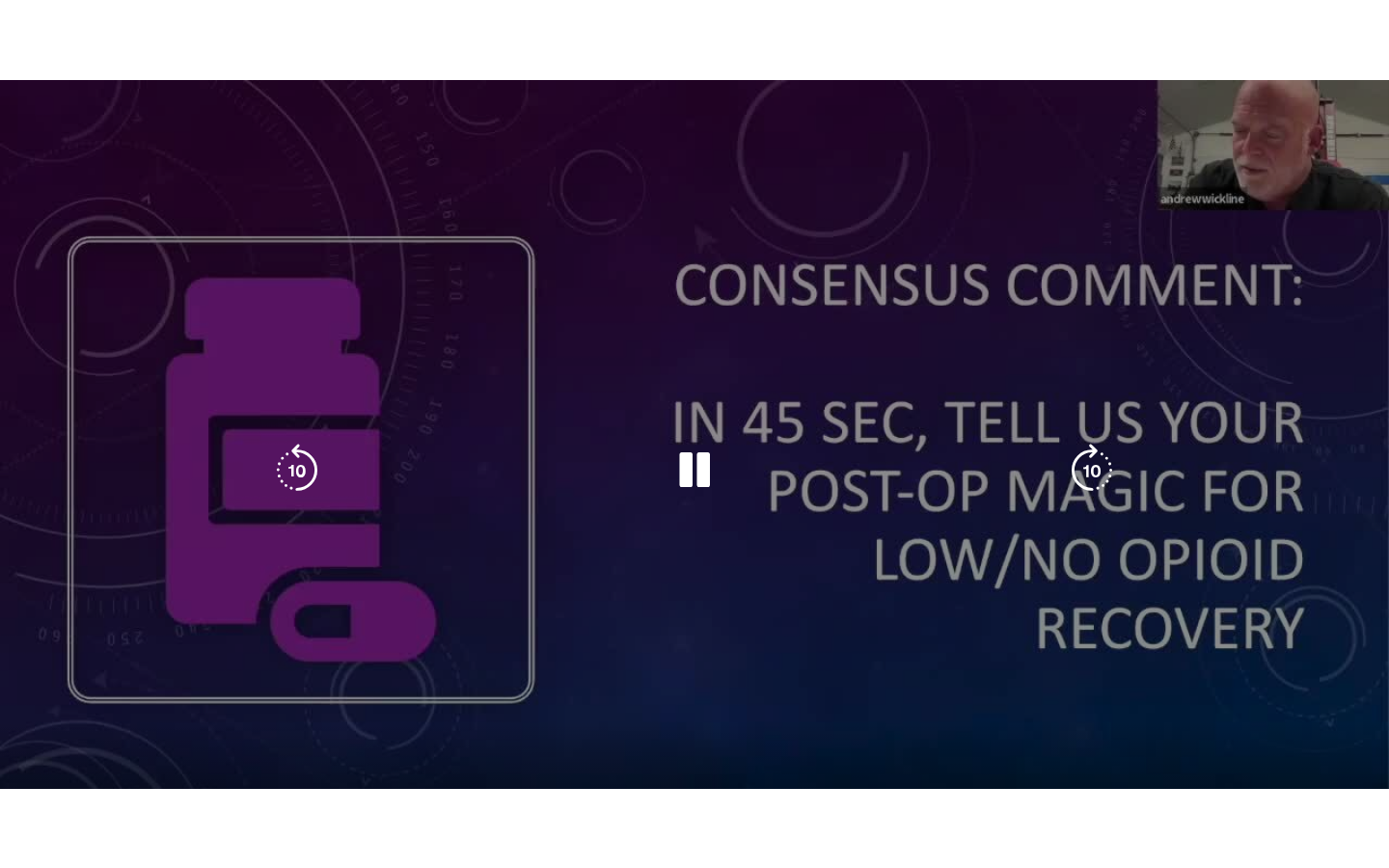 scroll, scrollTop: 37, scrollLeft: 0, axis: vertical 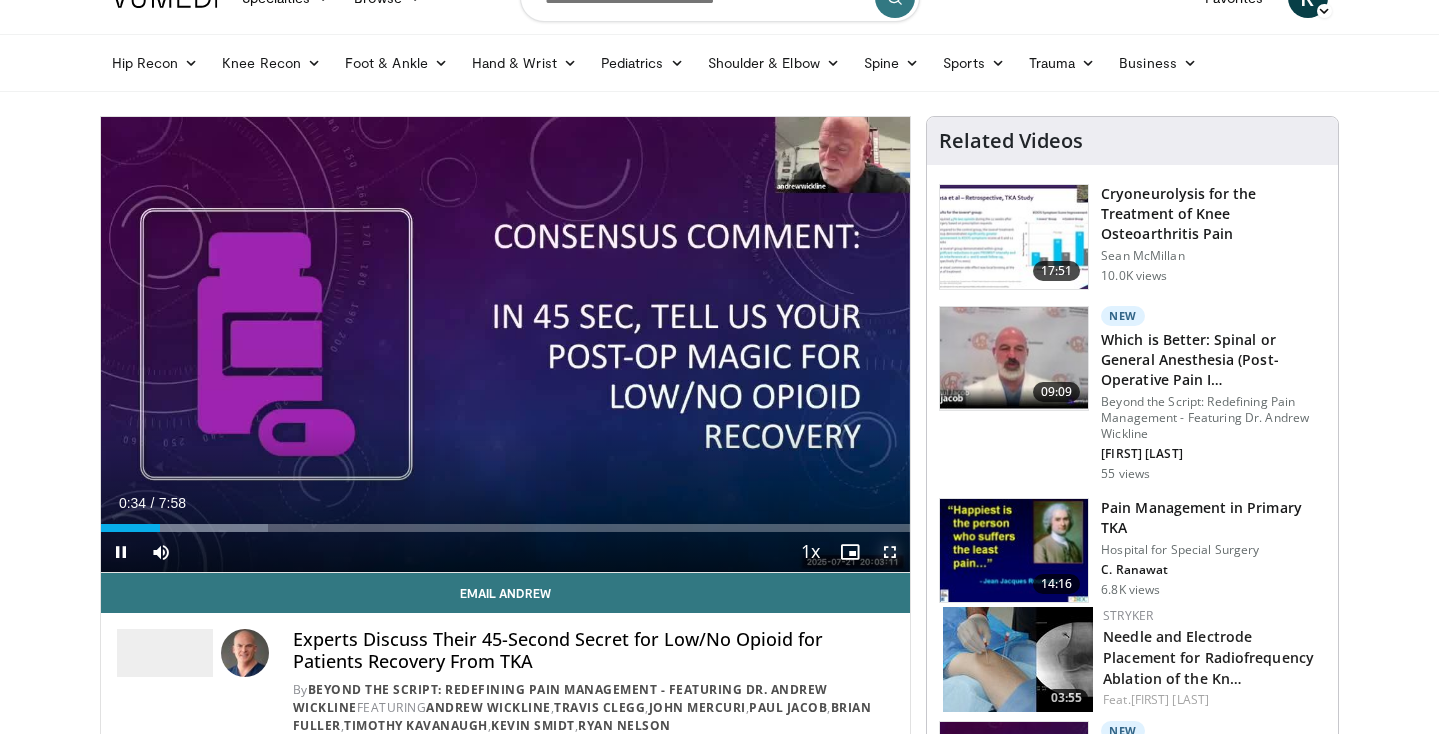 click at bounding box center [890, 552] 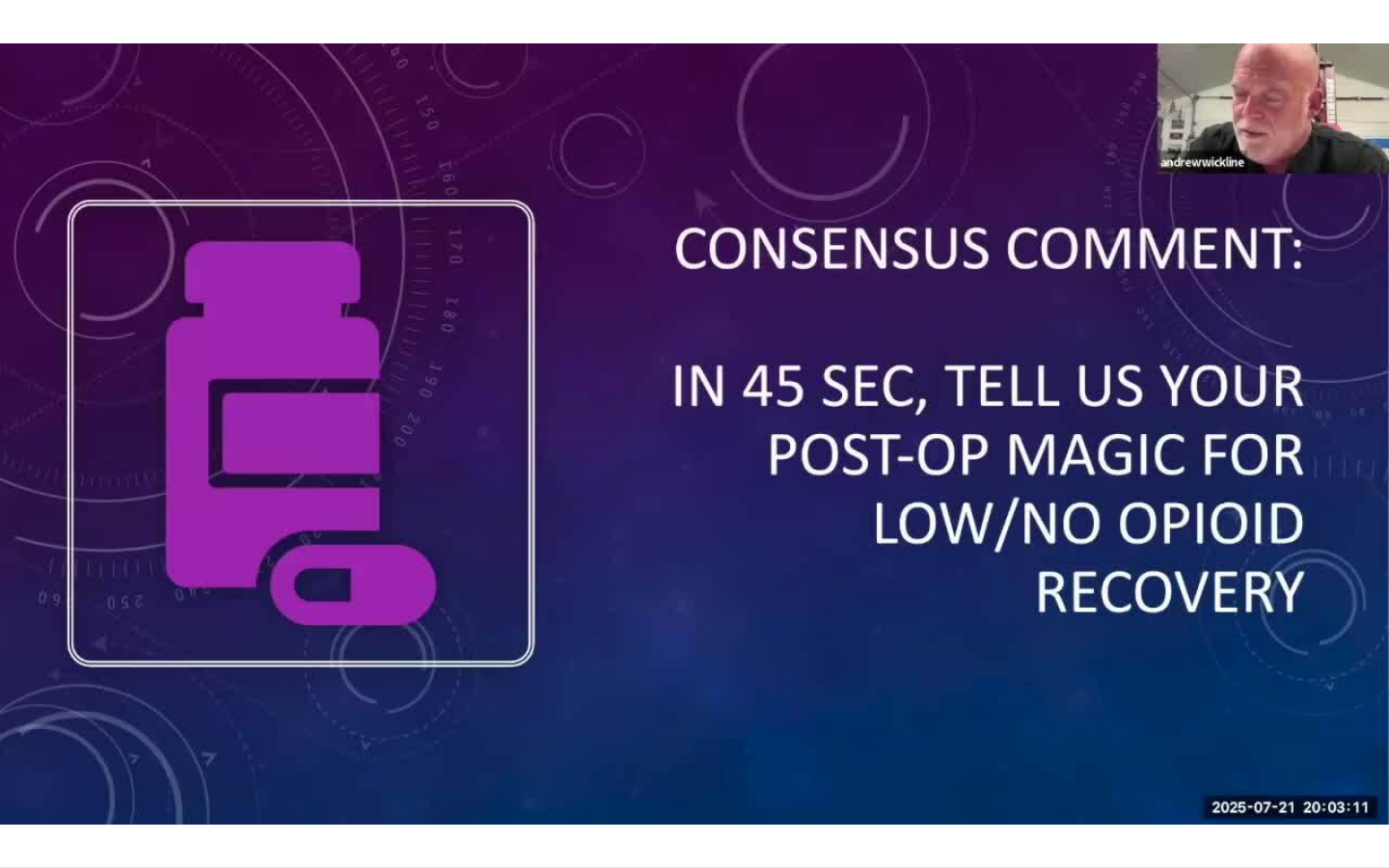 click on "**********" at bounding box center (694, 434) 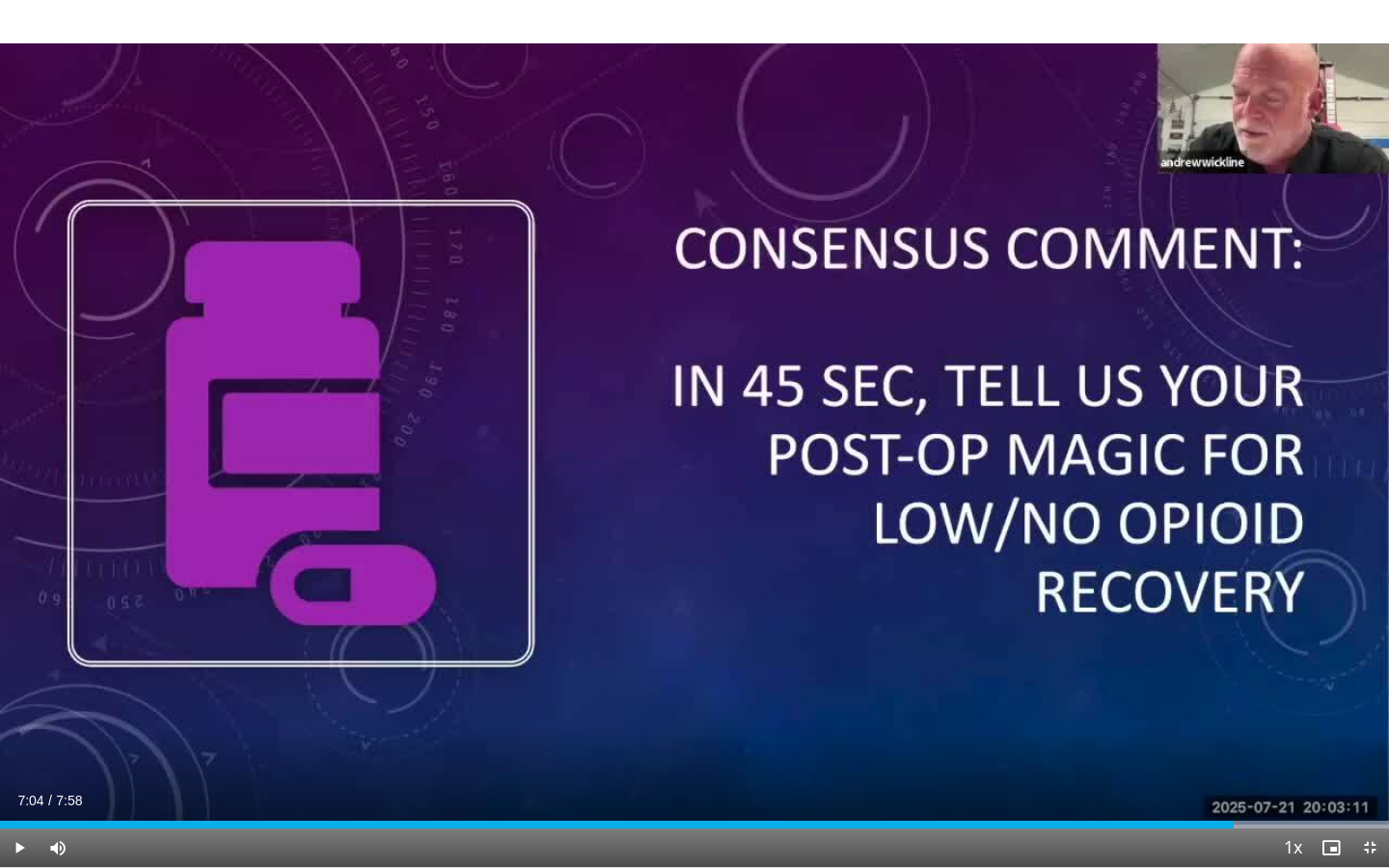 click on "20 seconds
Tap to unmute" at bounding box center [694, 433] 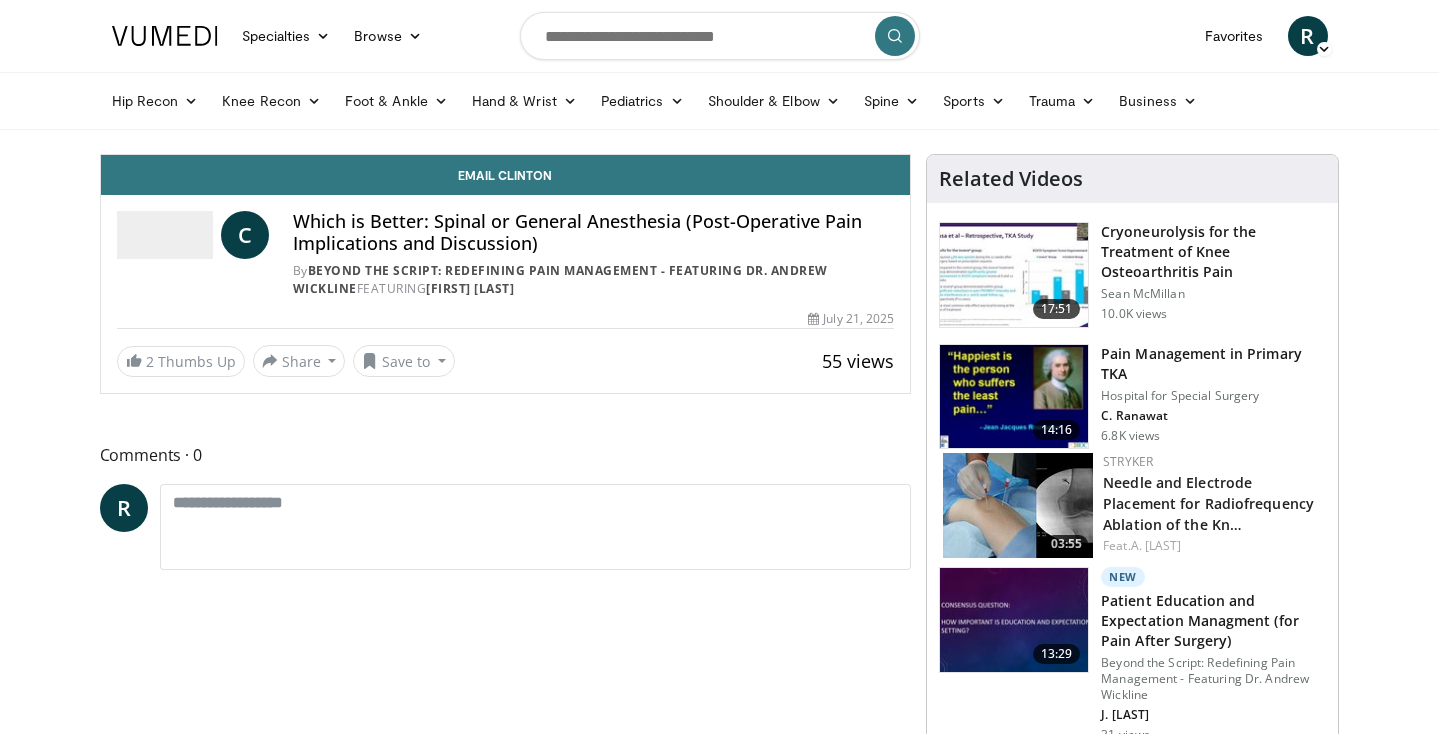 scroll, scrollTop: 0, scrollLeft: 0, axis: both 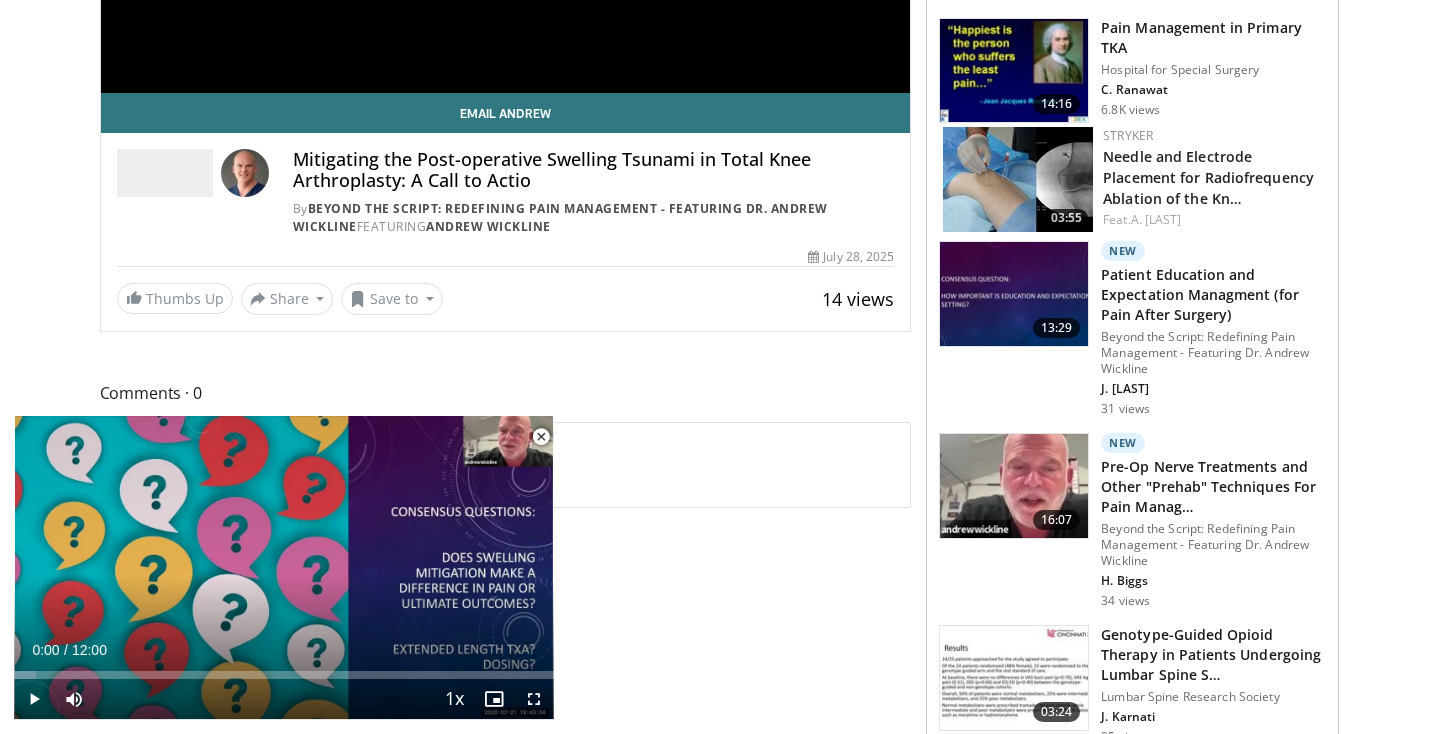 click at bounding box center [541, 437] 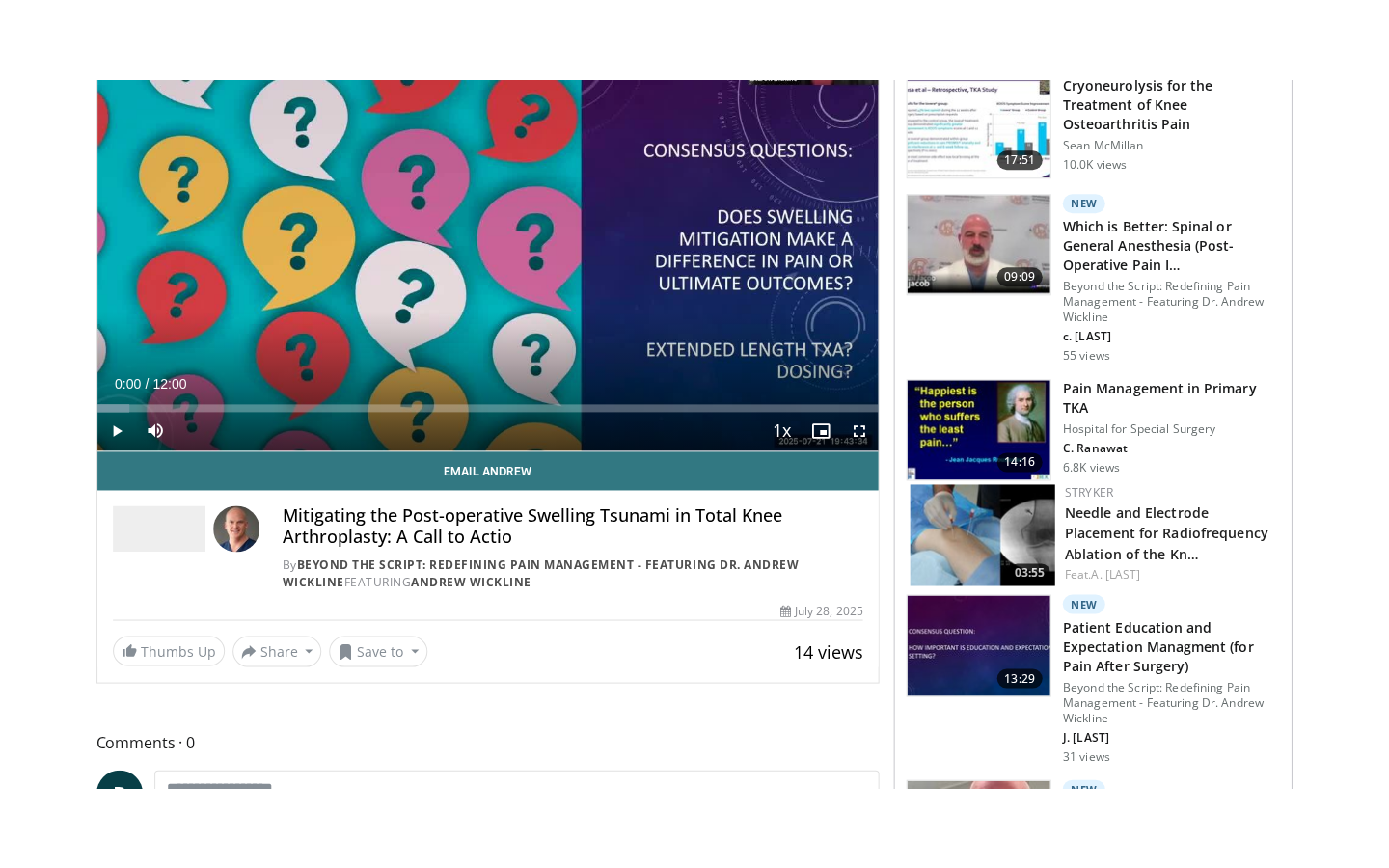 scroll, scrollTop: 0, scrollLeft: 0, axis: both 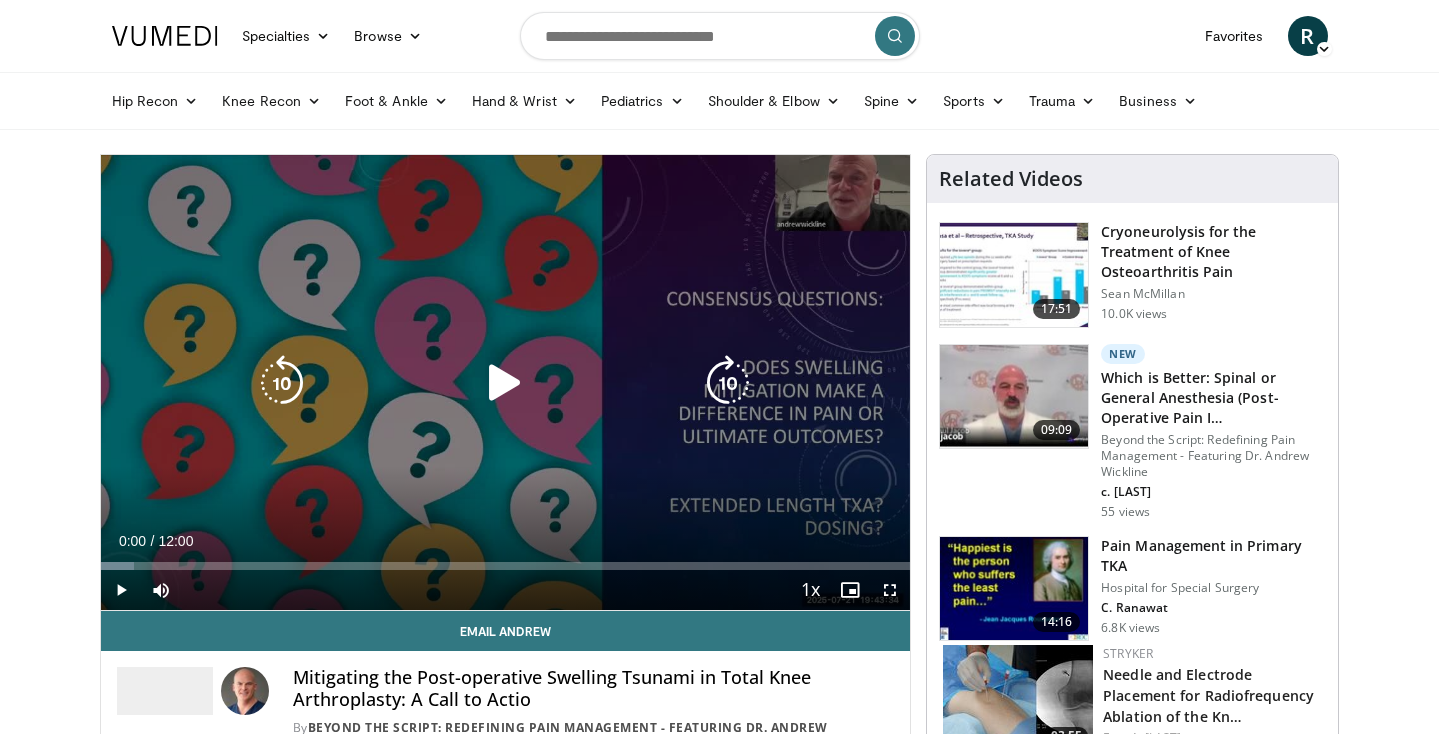 click at bounding box center [505, 383] 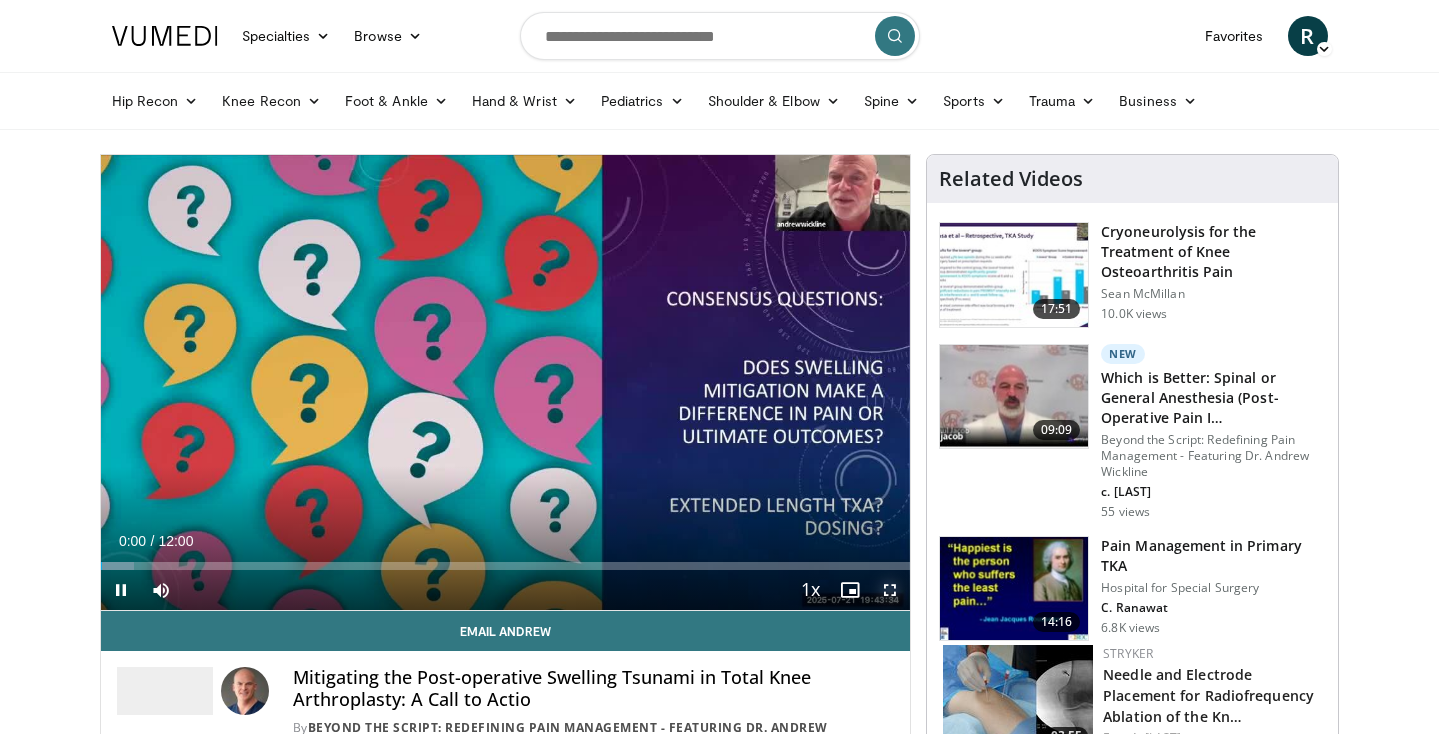 click at bounding box center (890, 590) 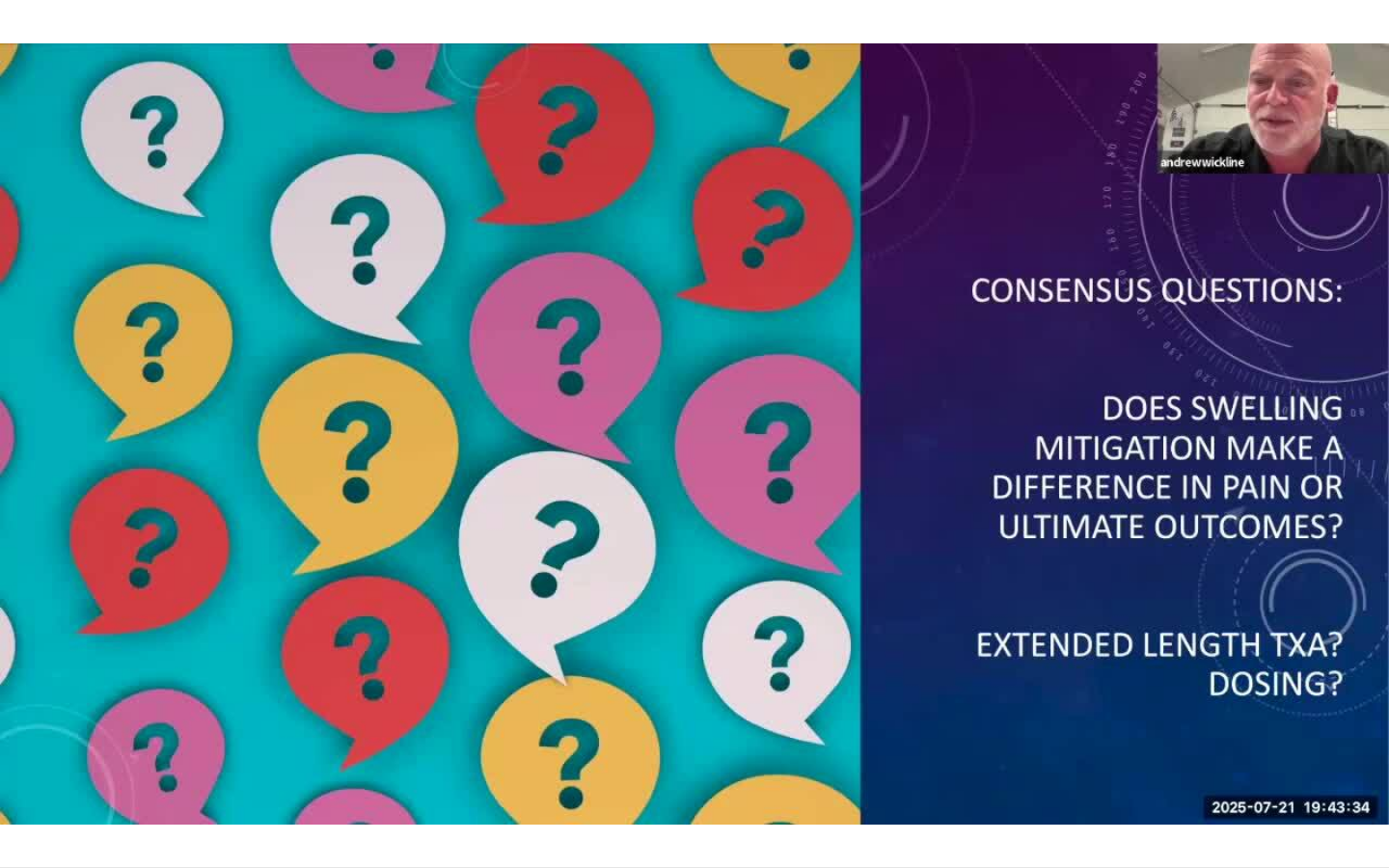 click on "10 seconds
Tap to unmute" at bounding box center (694, 433) 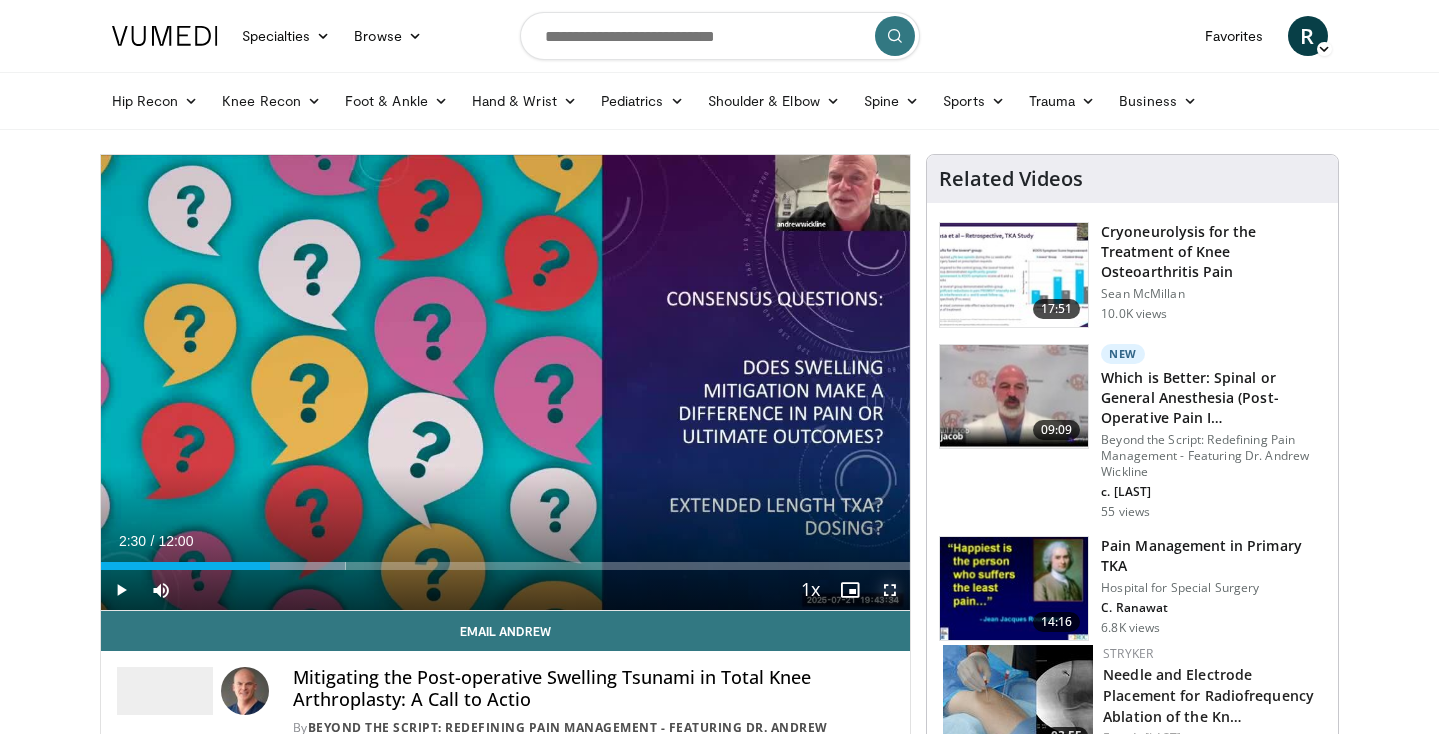 click at bounding box center (890, 590) 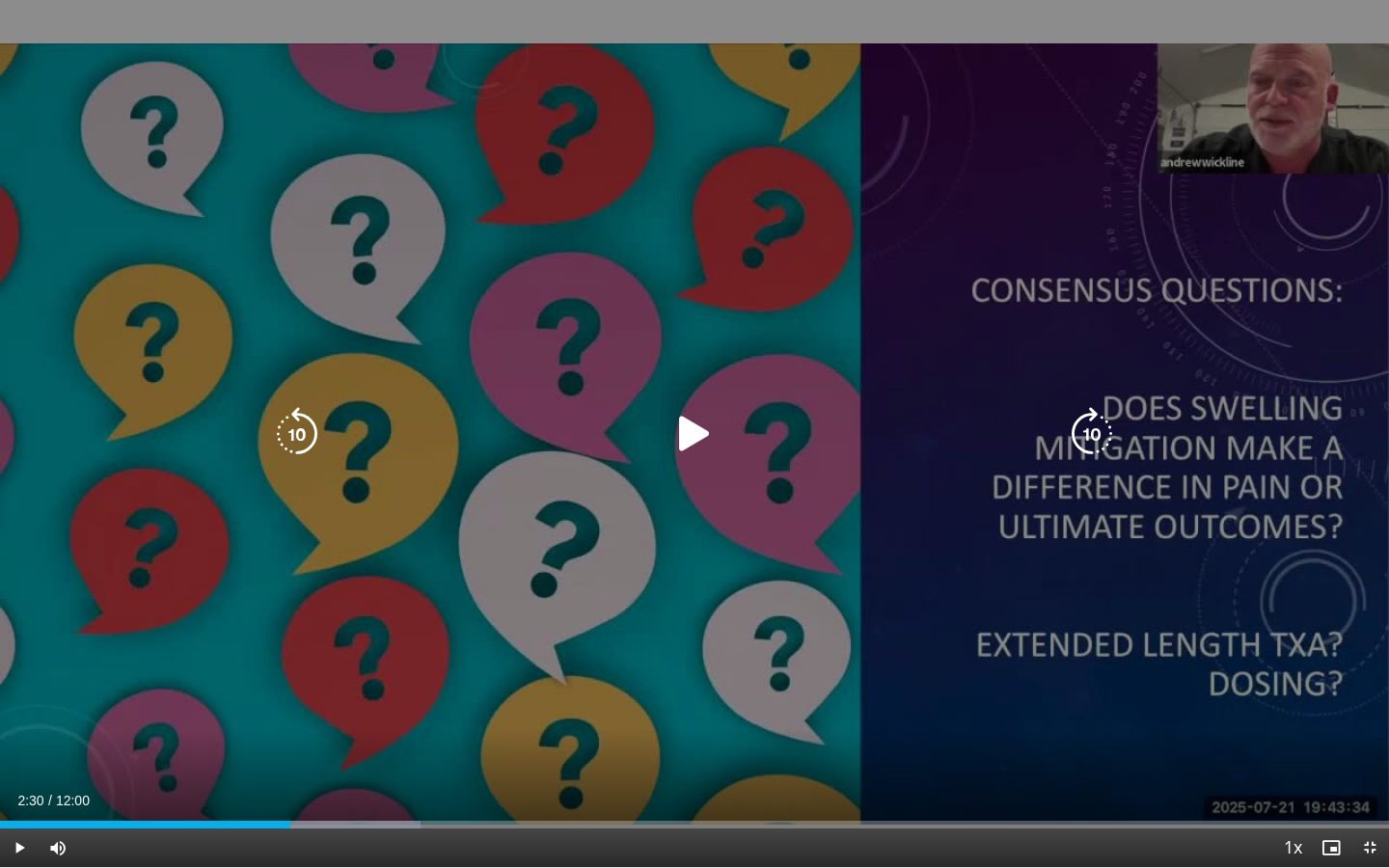 click at bounding box center (694, 434) 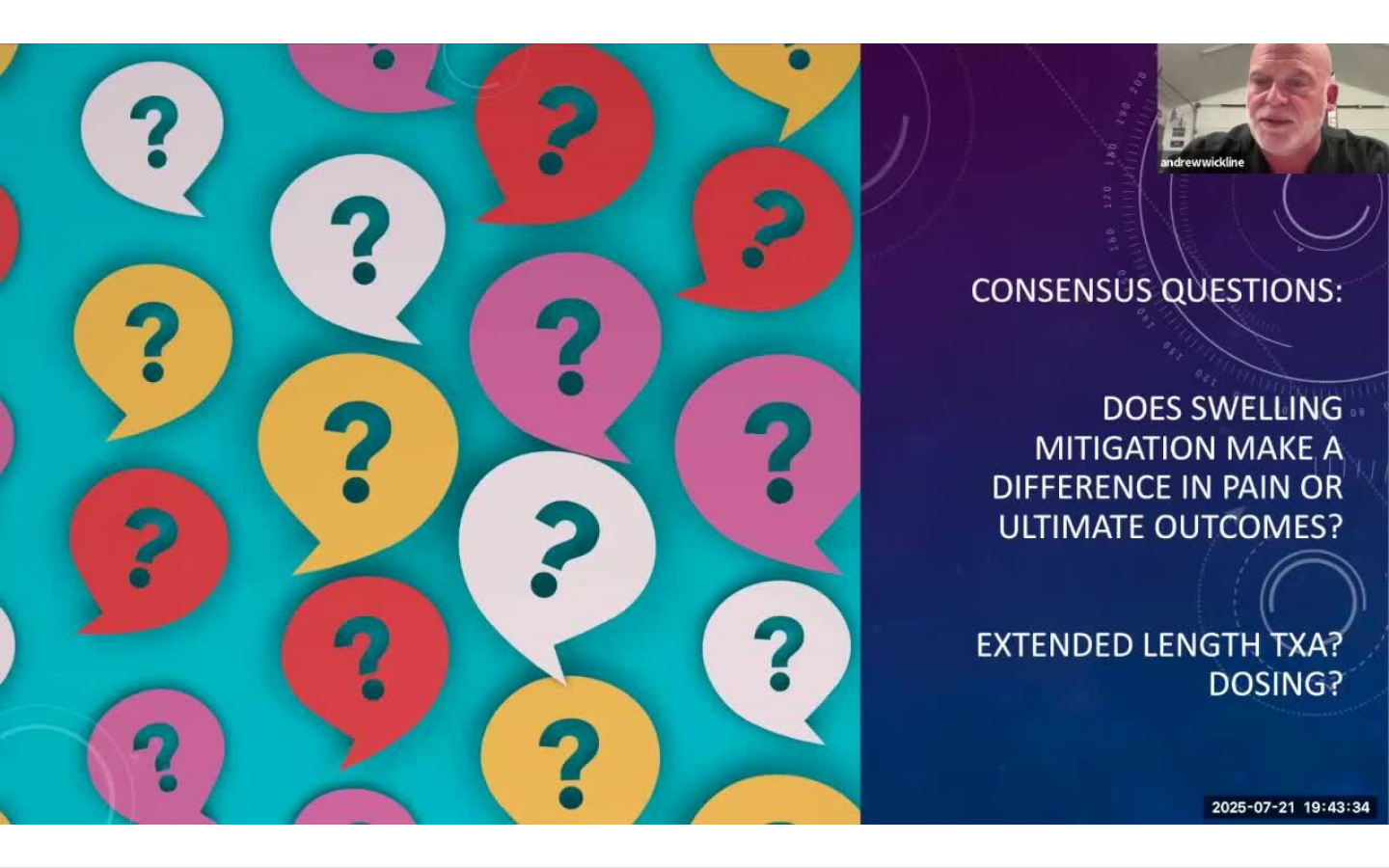 click on "10 seconds
Tap to unmute" at bounding box center (694, 433) 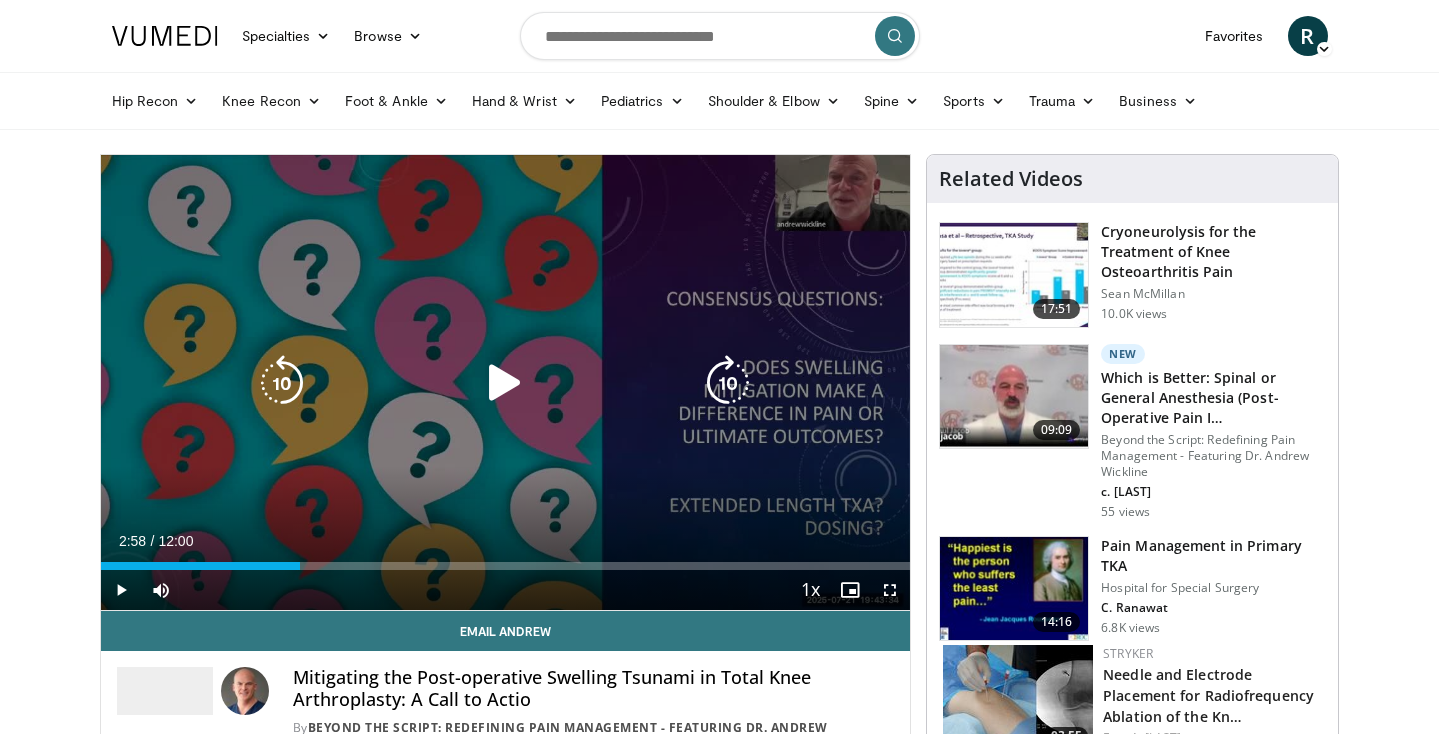 click at bounding box center [505, 383] 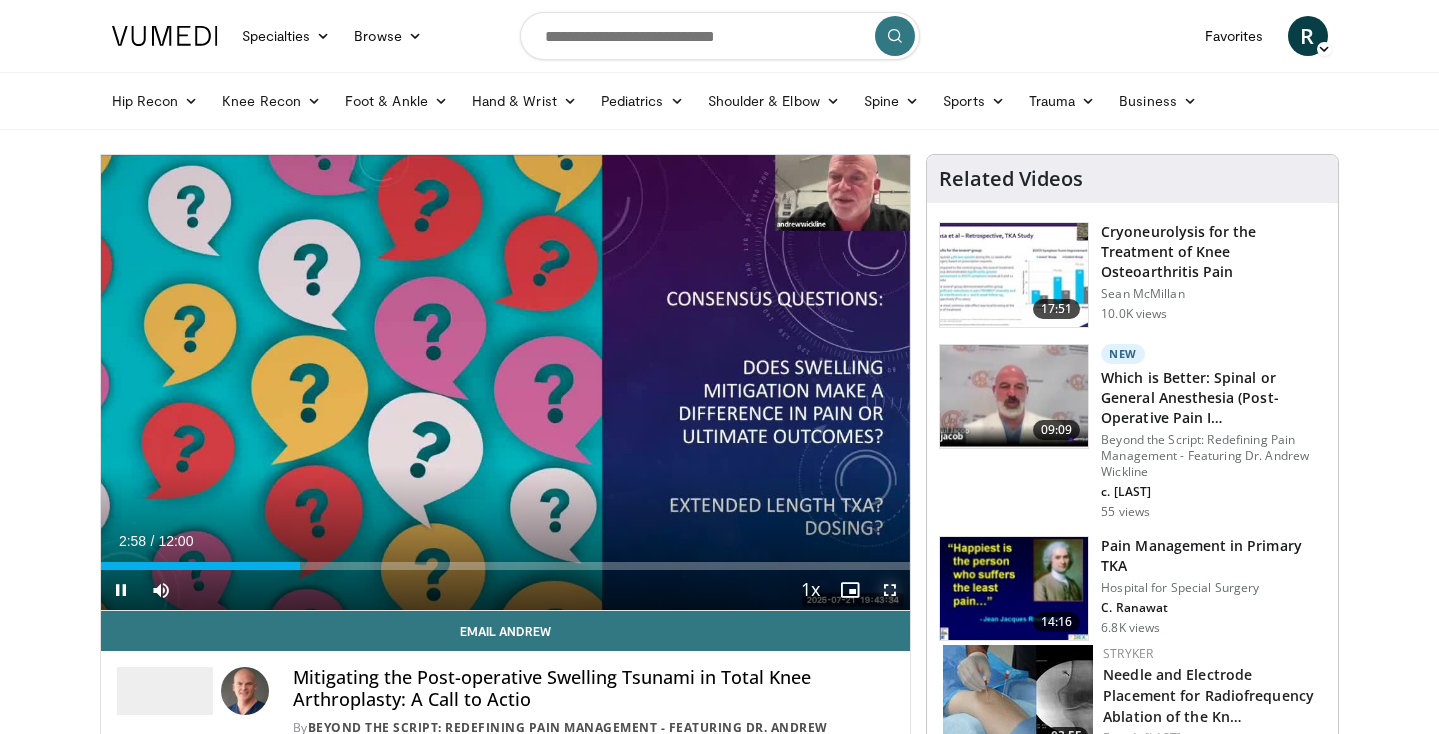 click at bounding box center [890, 590] 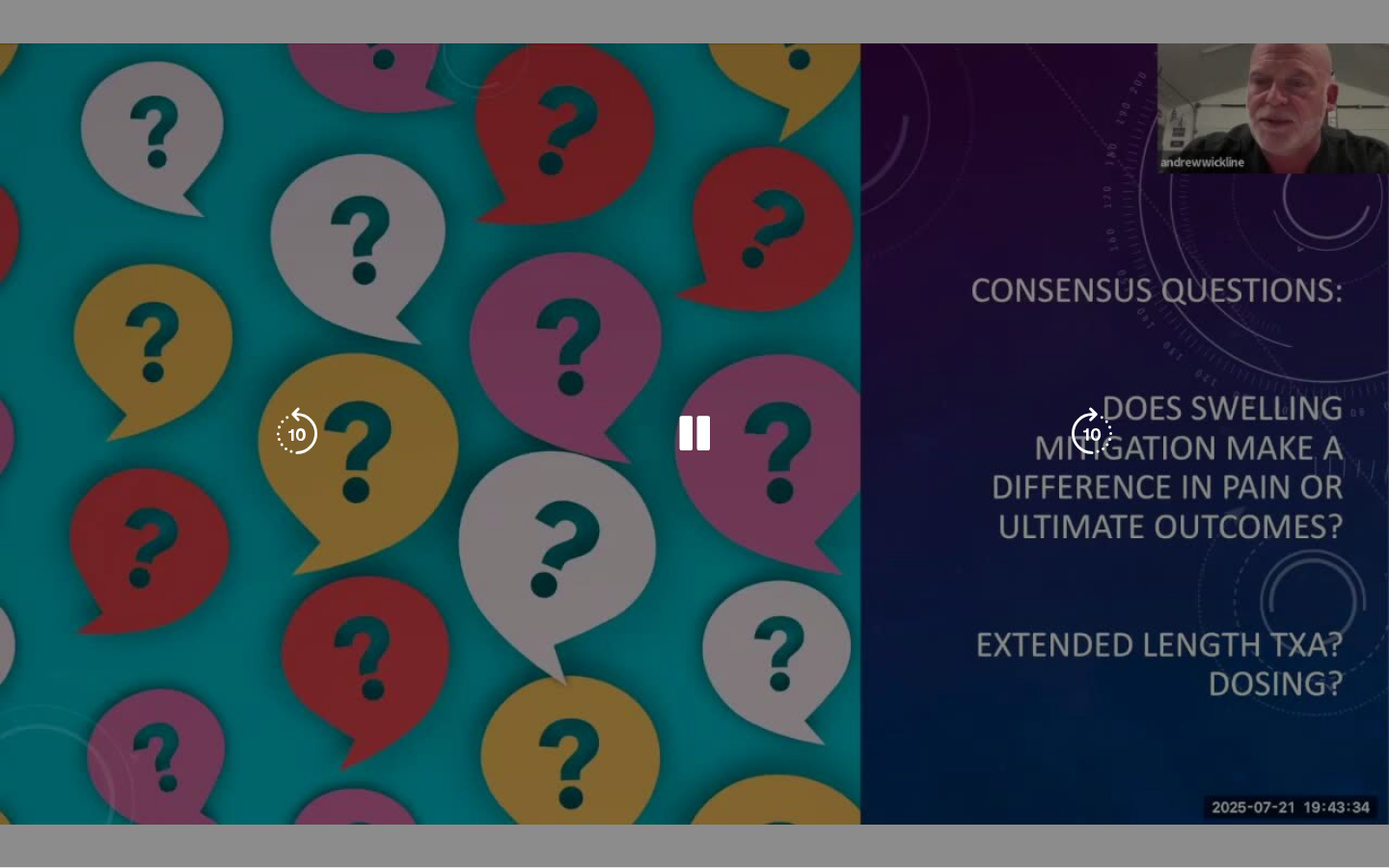 click at bounding box center [694, 434] 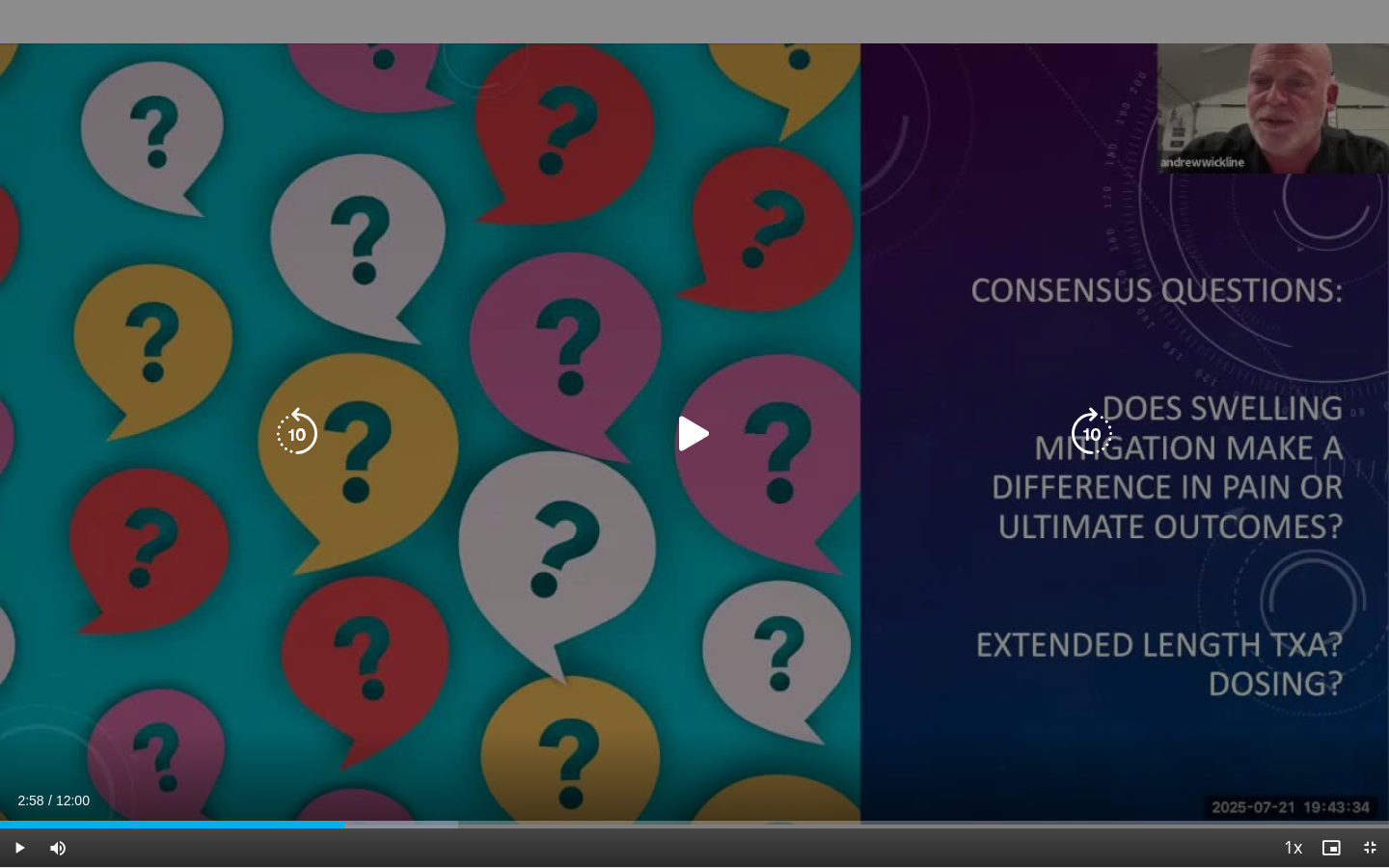 click at bounding box center [694, 434] 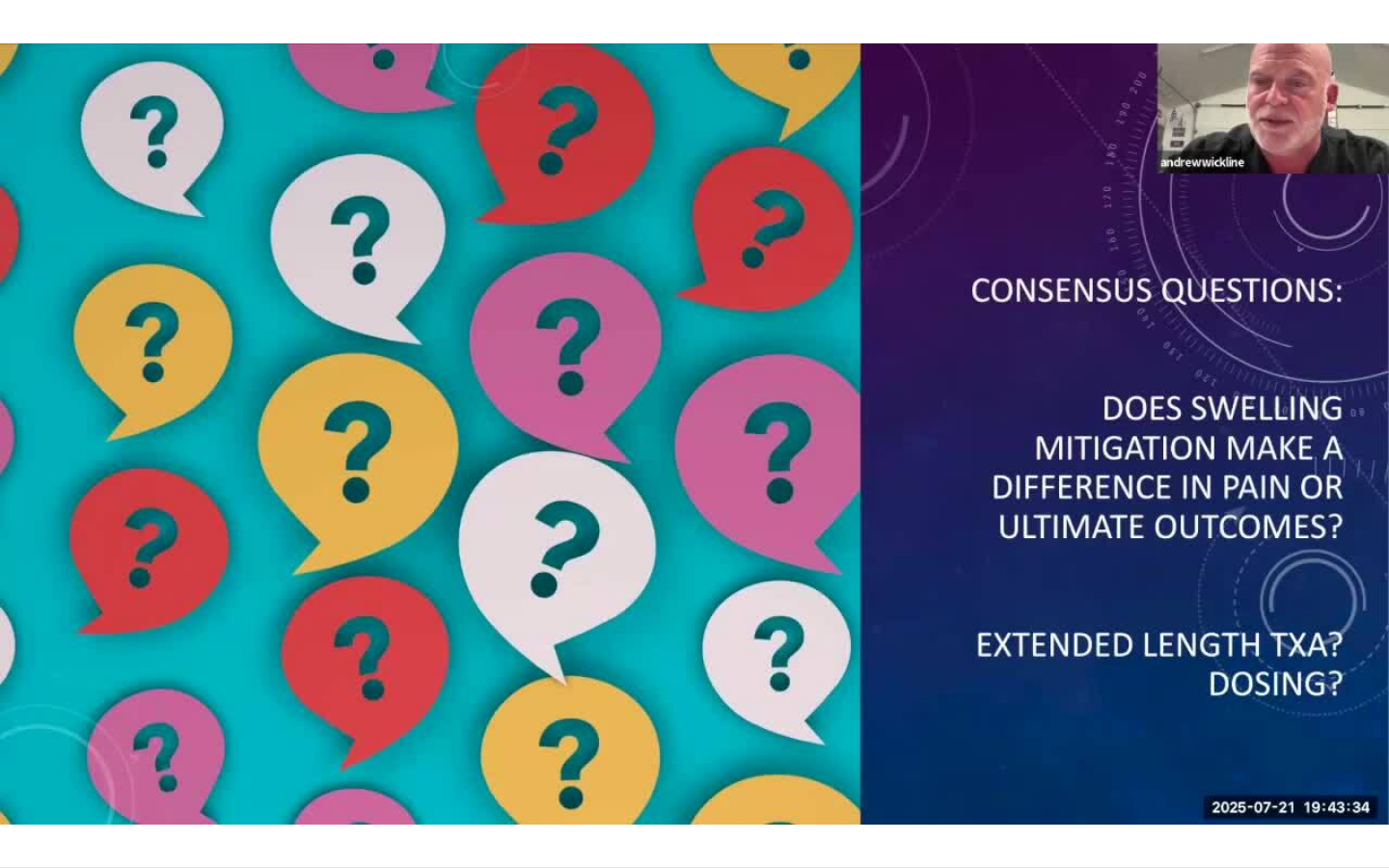 click on "10 seconds
Tap to unmute" at bounding box center [694, 433] 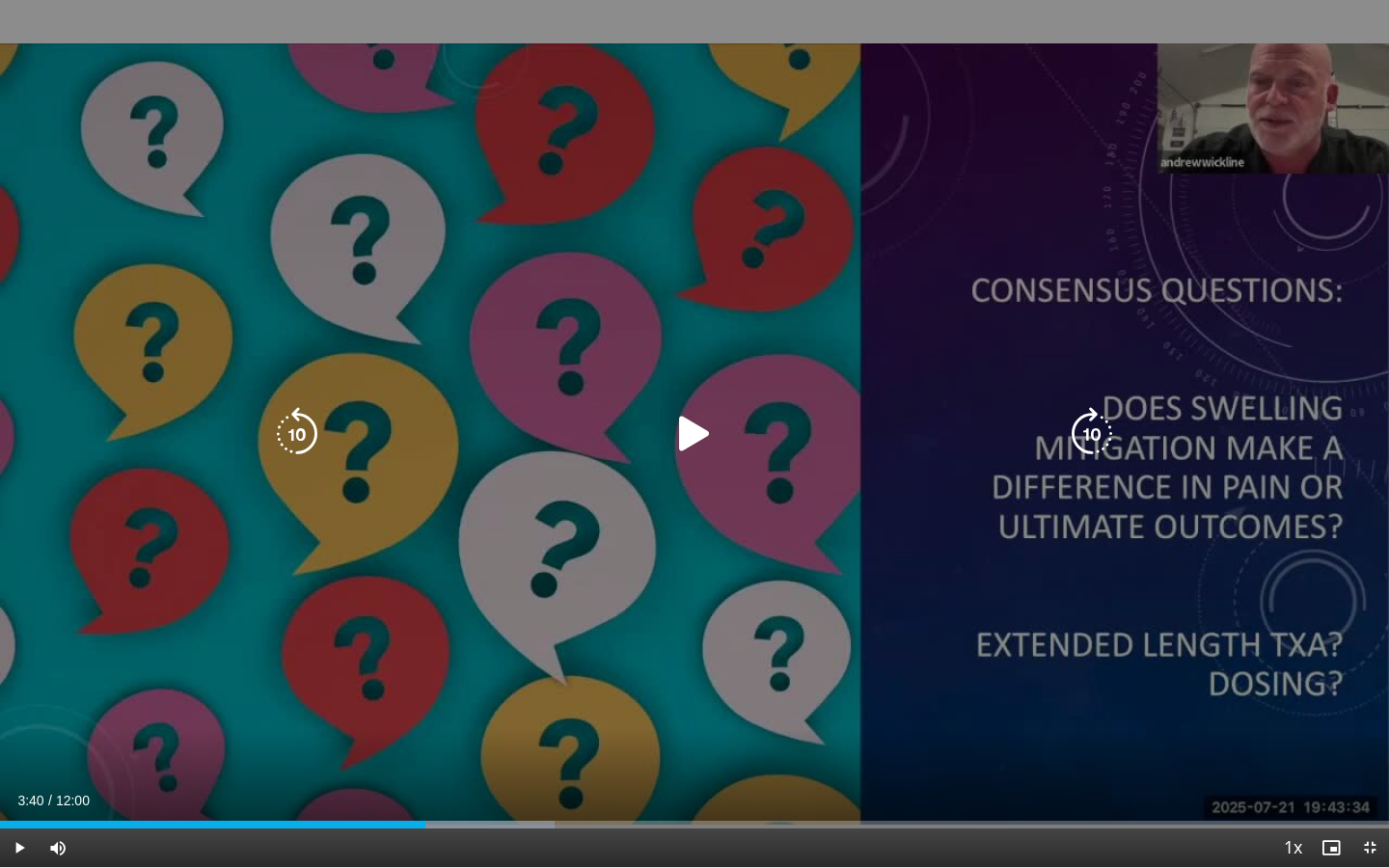 click on "10 seconds
Tap to unmute" at bounding box center (694, 433) 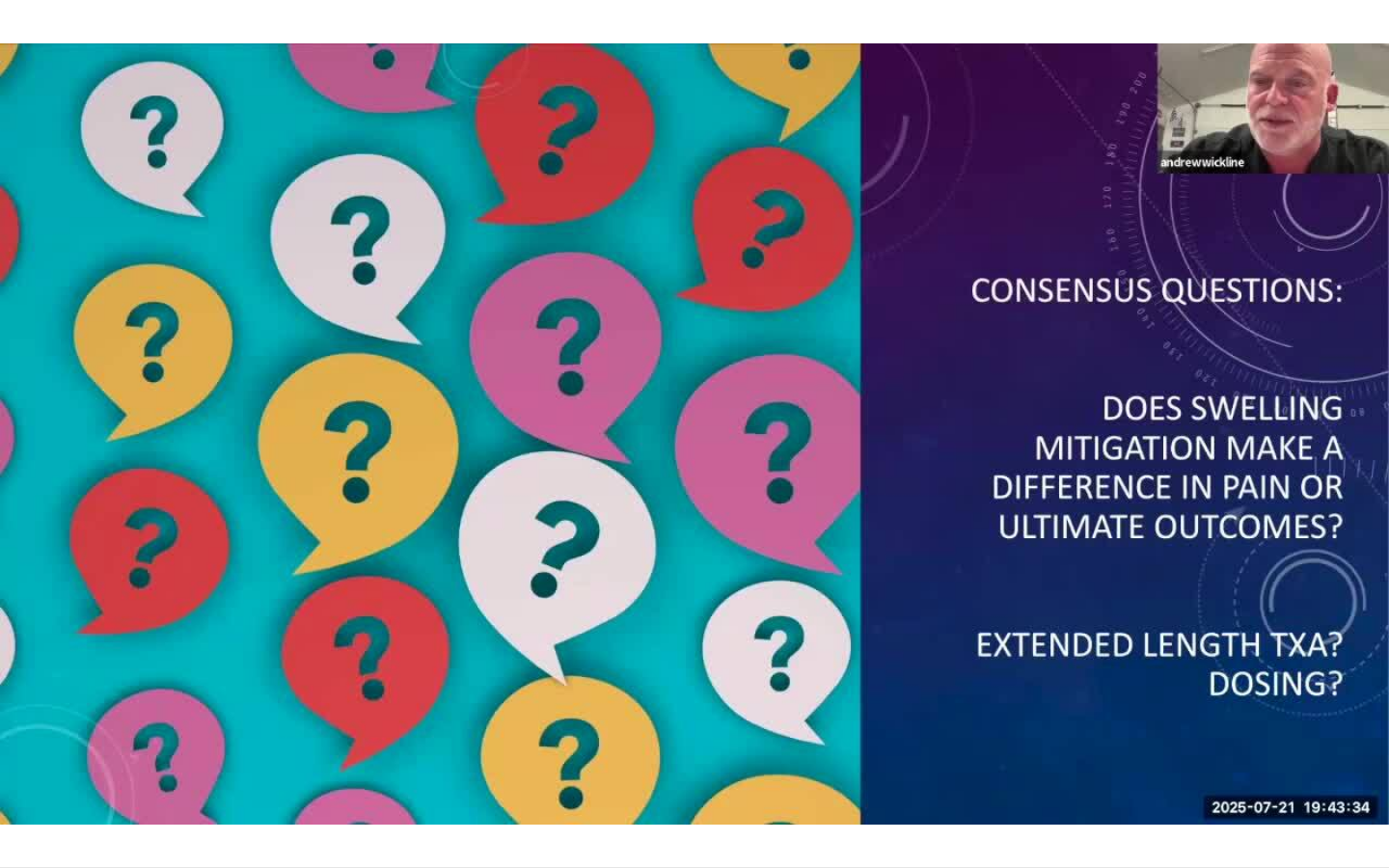 click on "10 seconds
Tap to unmute" at bounding box center [694, 433] 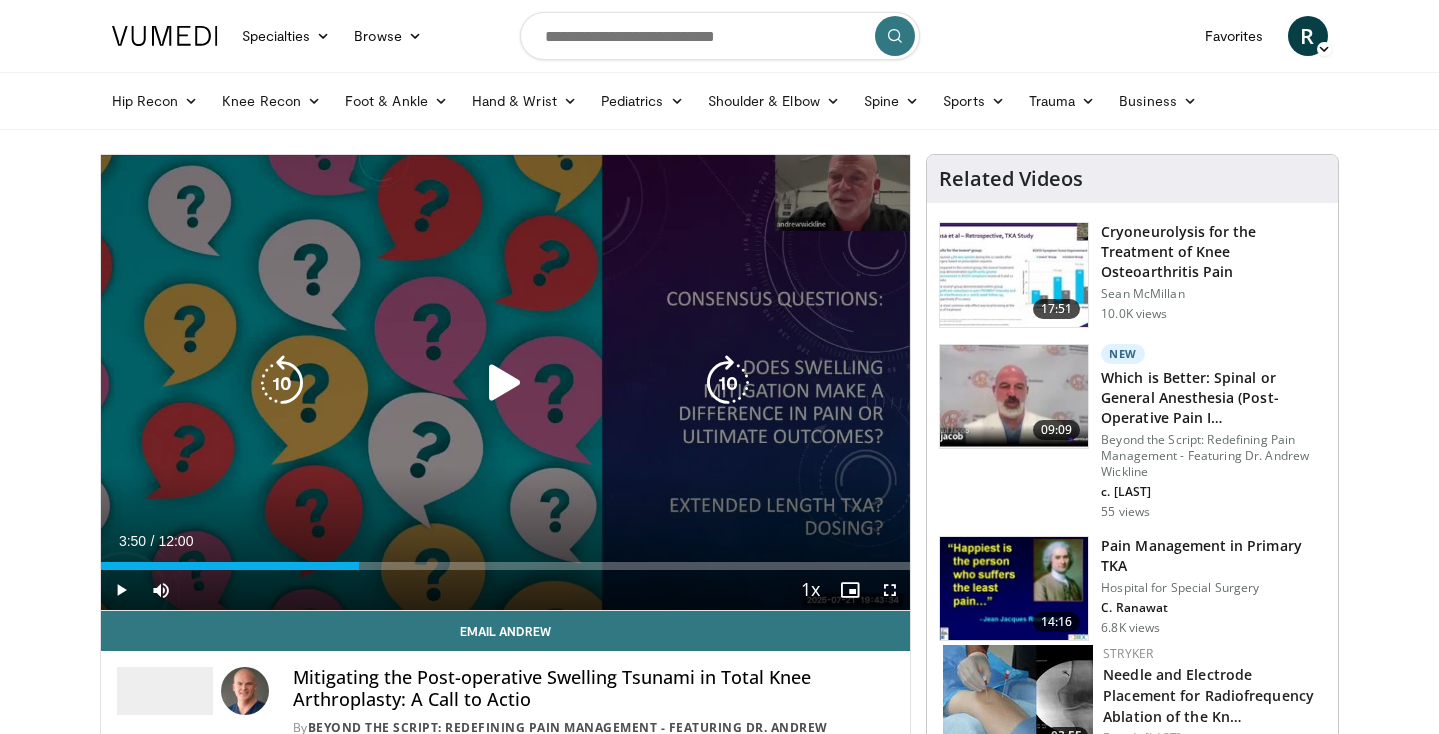 click at bounding box center [505, 383] 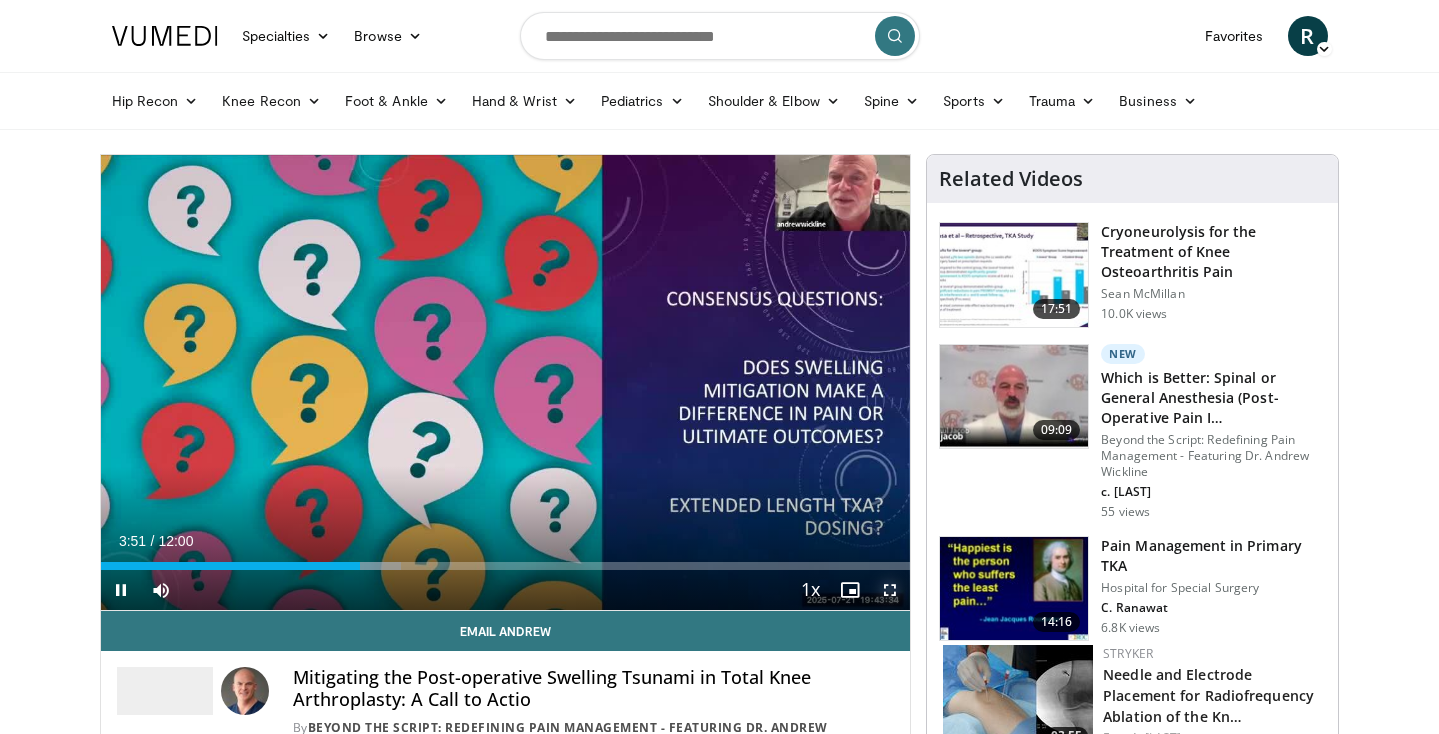 click at bounding box center (890, 590) 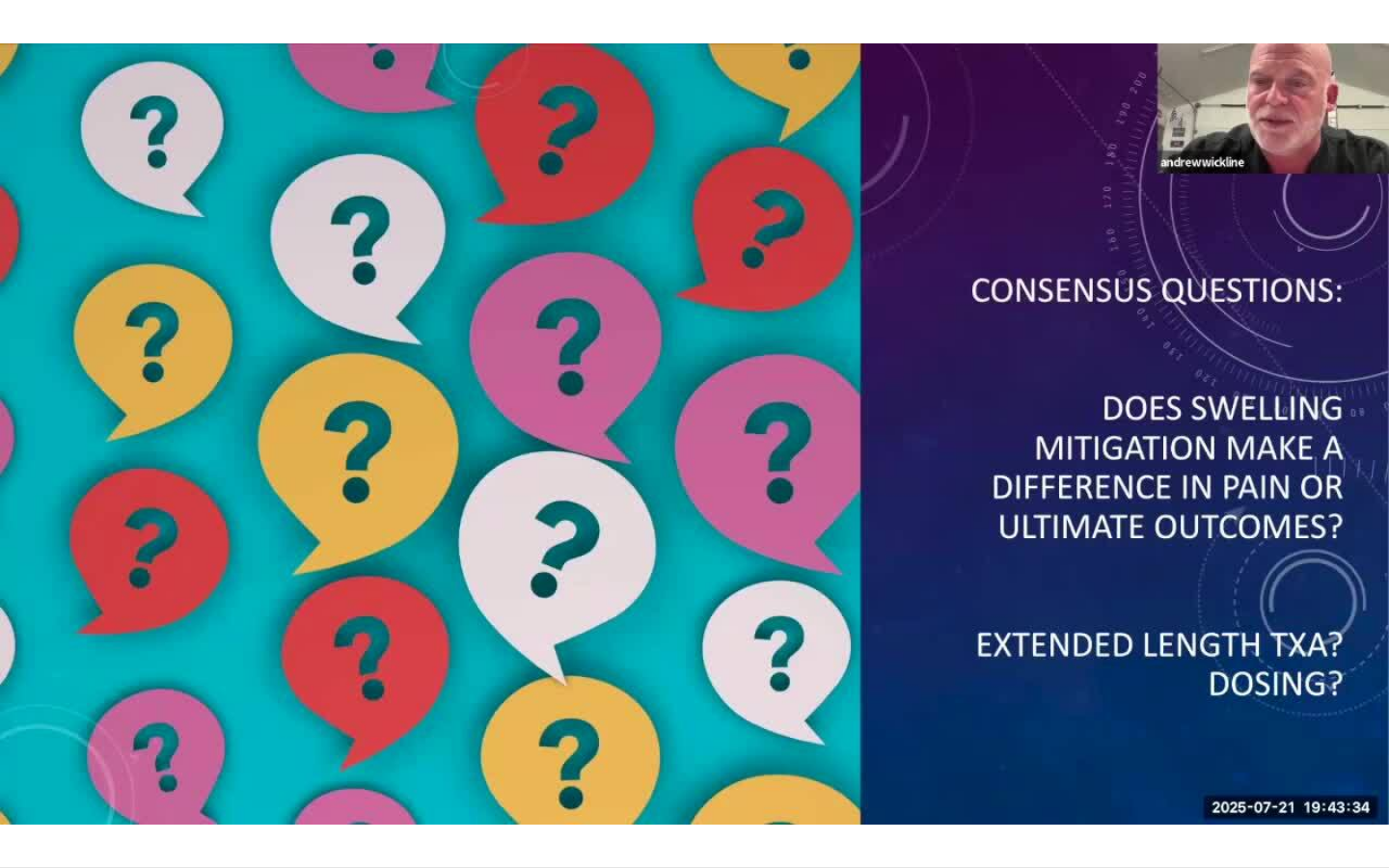click on "10 seconds
Tap to unmute" at bounding box center [694, 433] 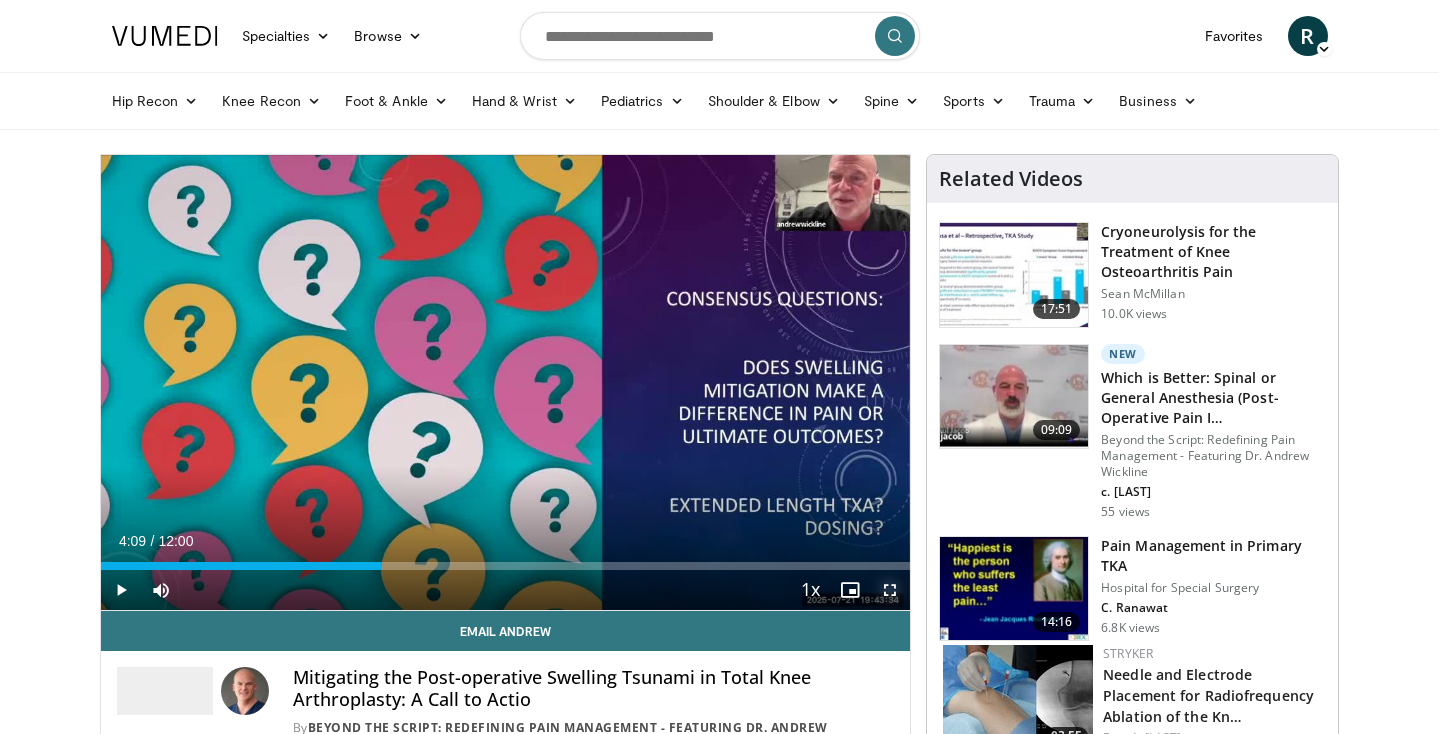 click at bounding box center [890, 590] 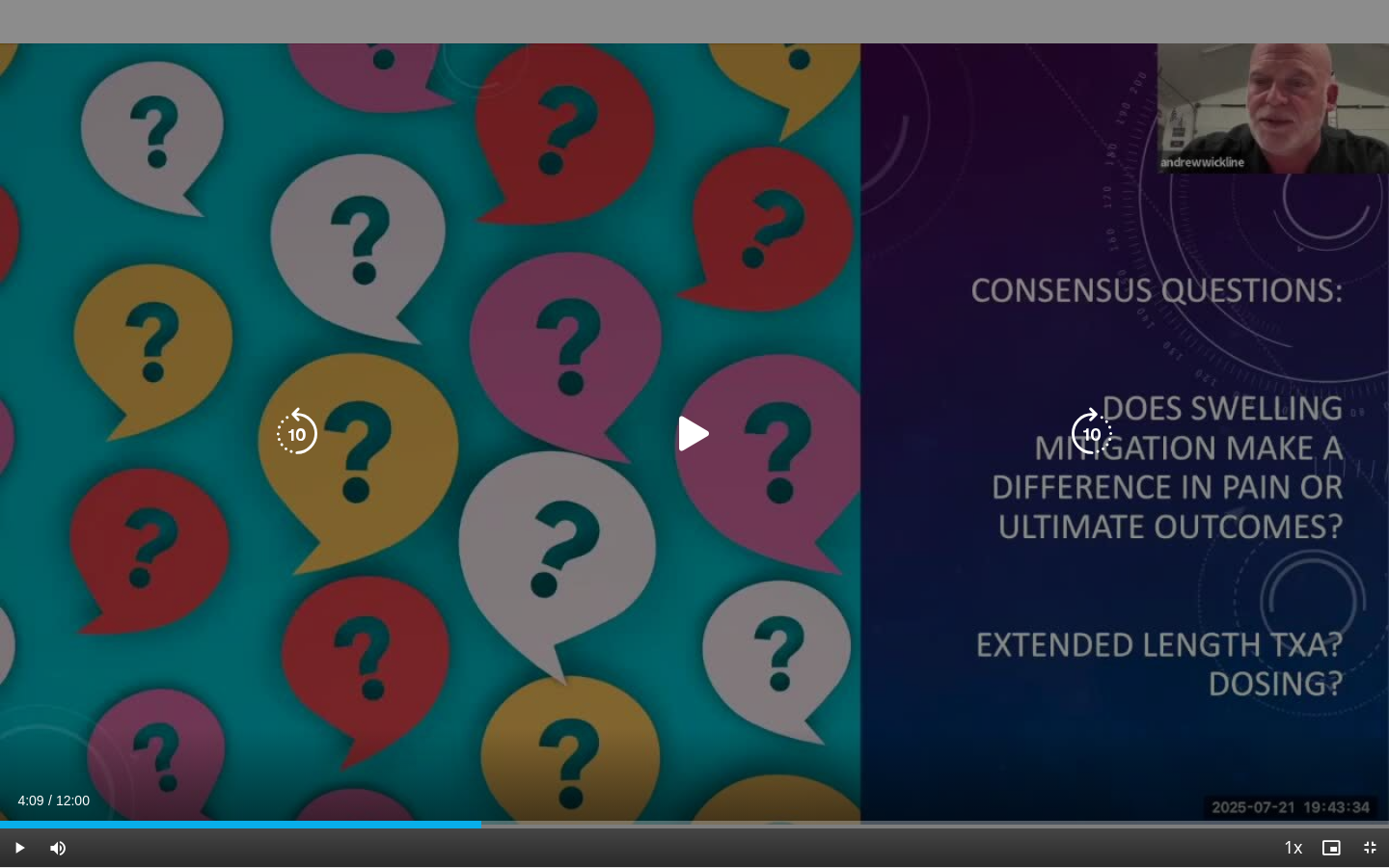 click at bounding box center [694, 434] 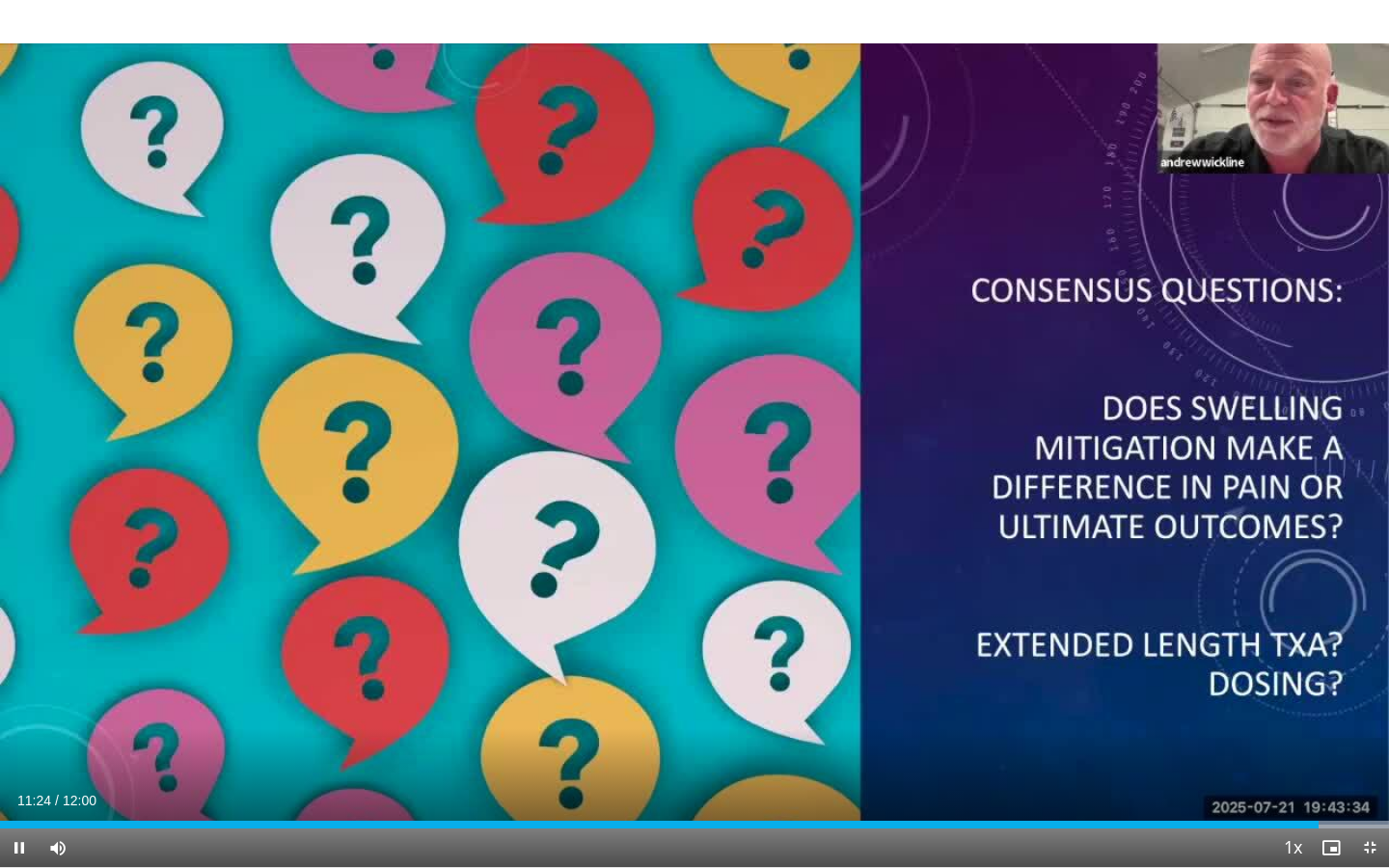 click on "10 seconds
Tap to unmute" at bounding box center [694, 433] 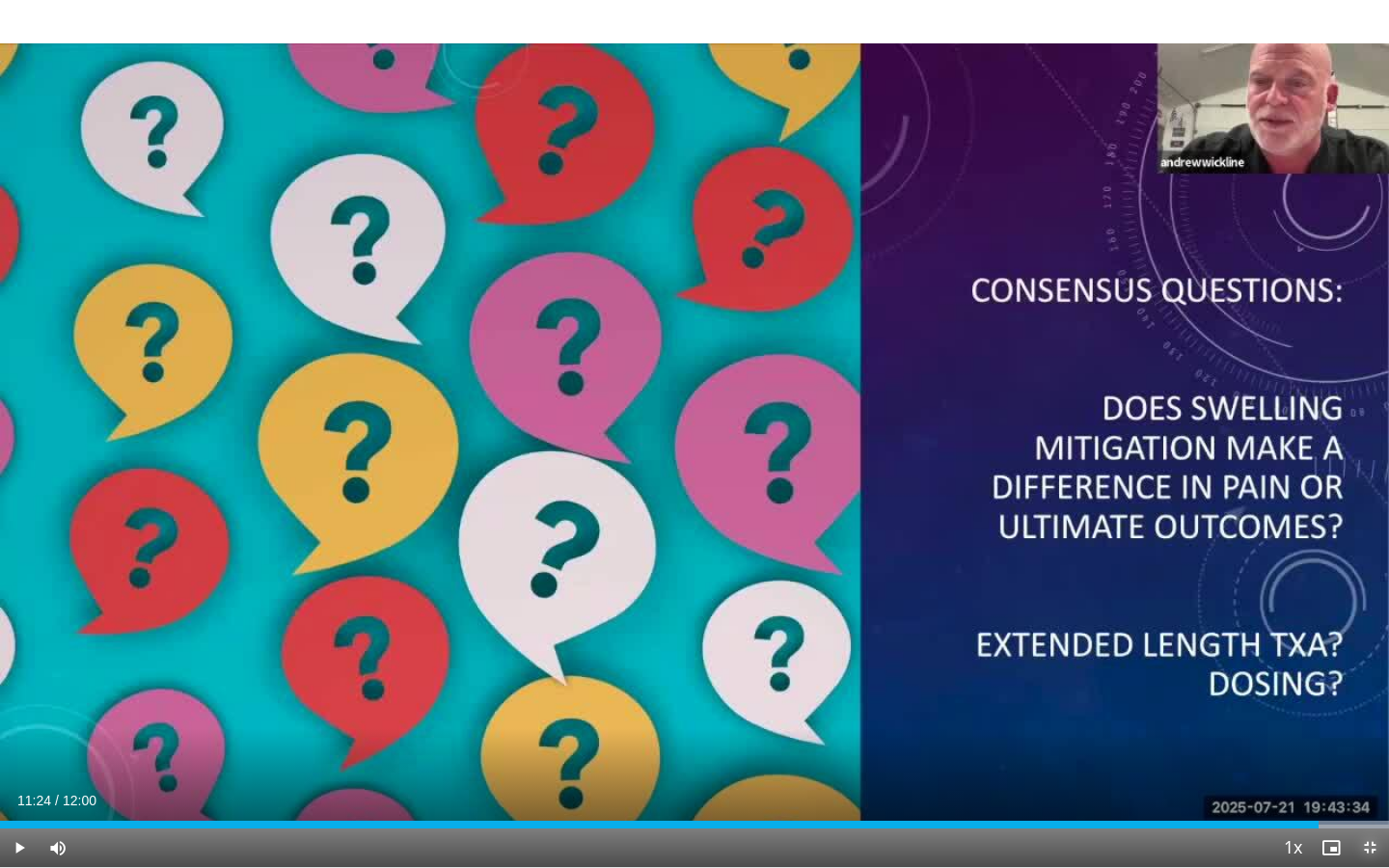 click at bounding box center [1370, 848] 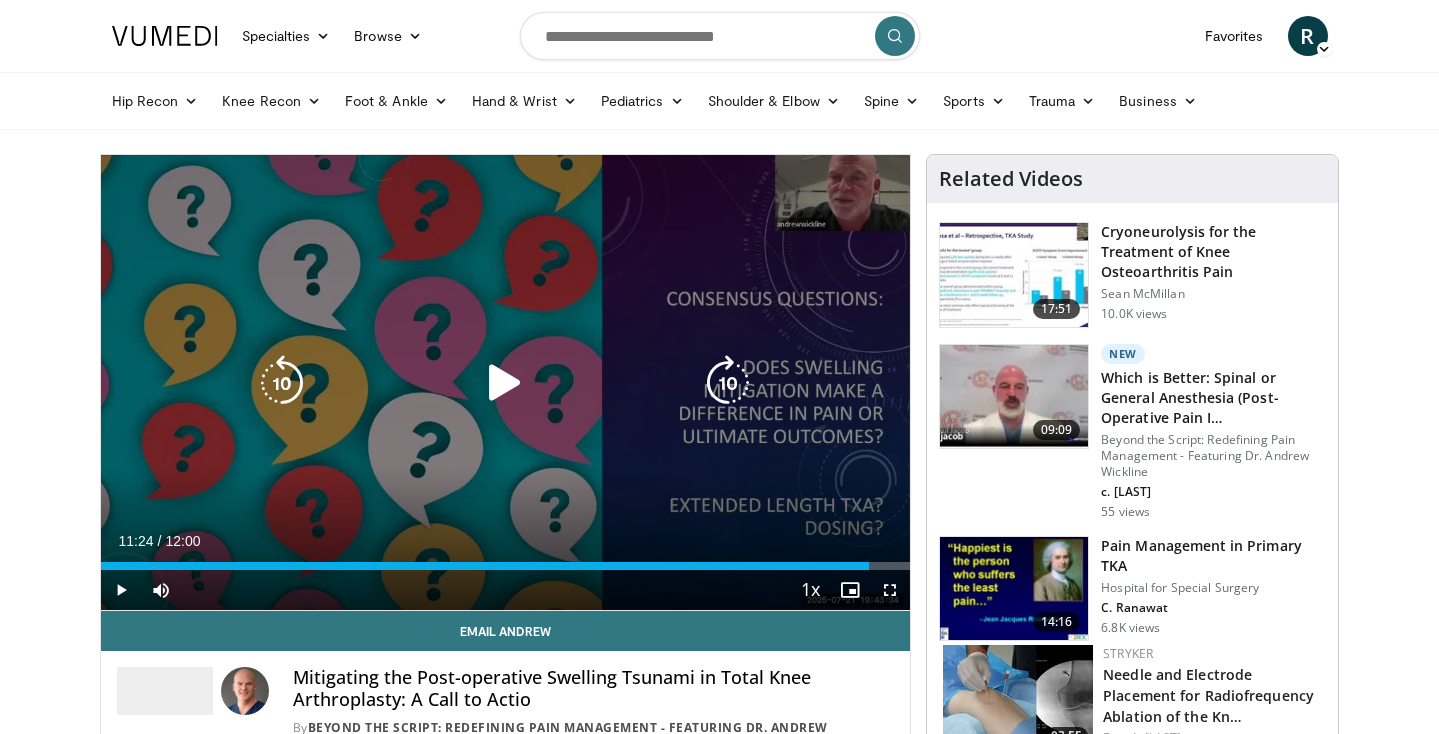 click at bounding box center [505, 383] 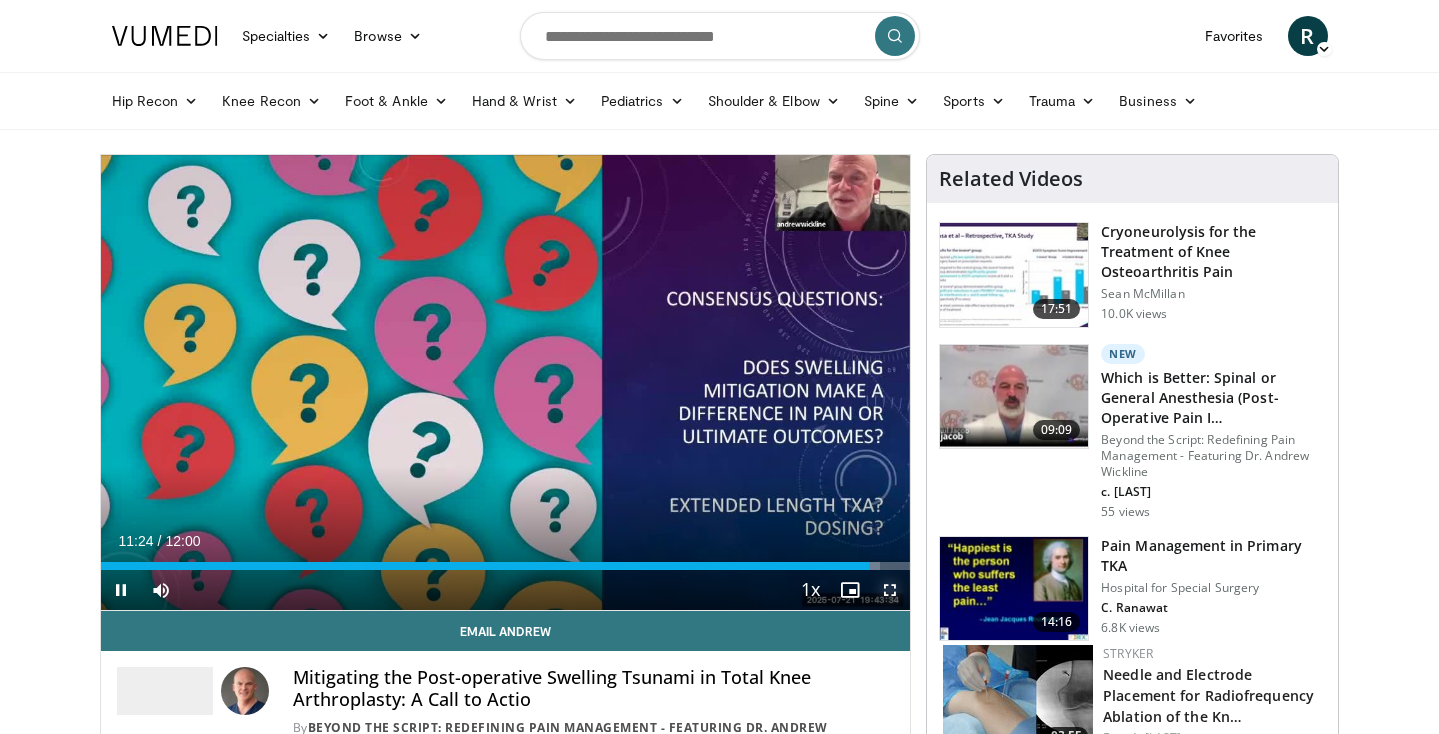 click at bounding box center (890, 590) 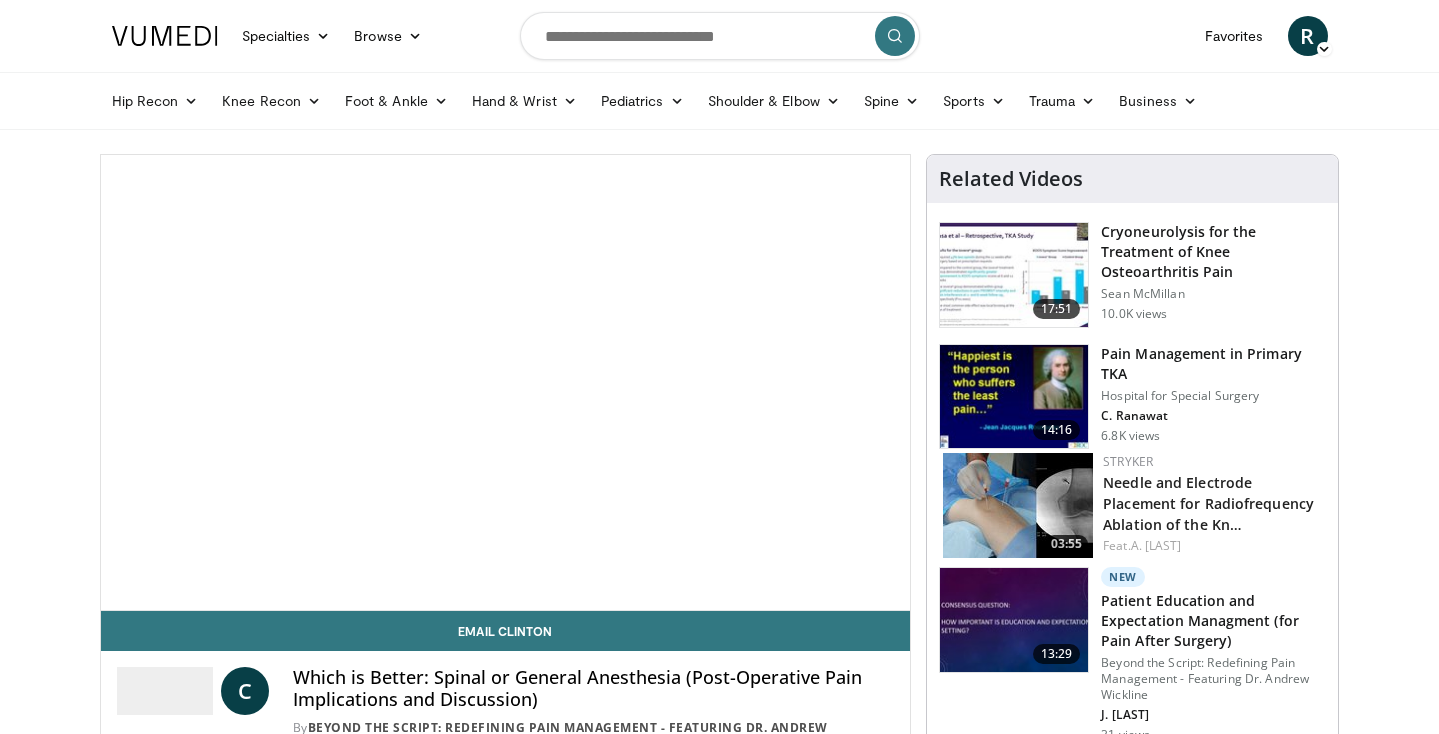 scroll, scrollTop: 0, scrollLeft: 0, axis: both 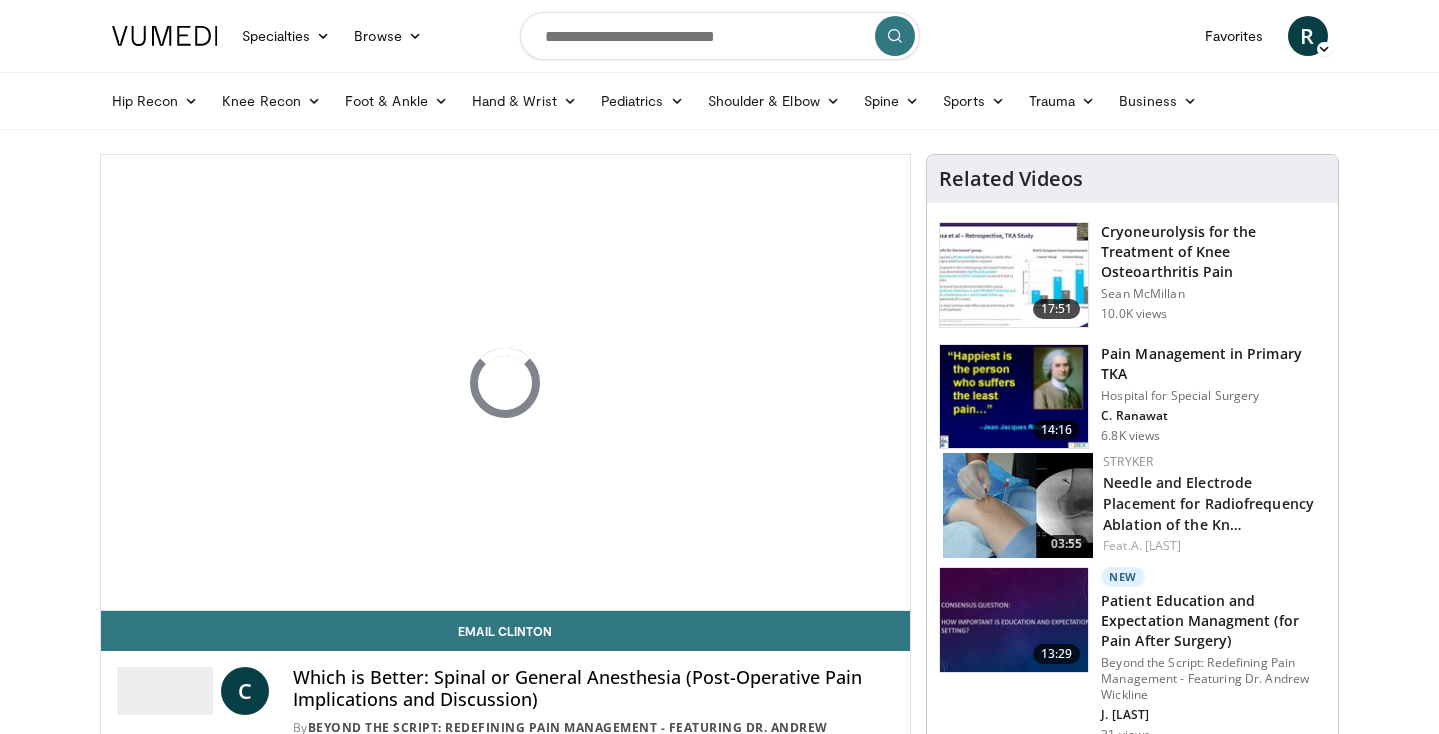 click at bounding box center [165, 36] 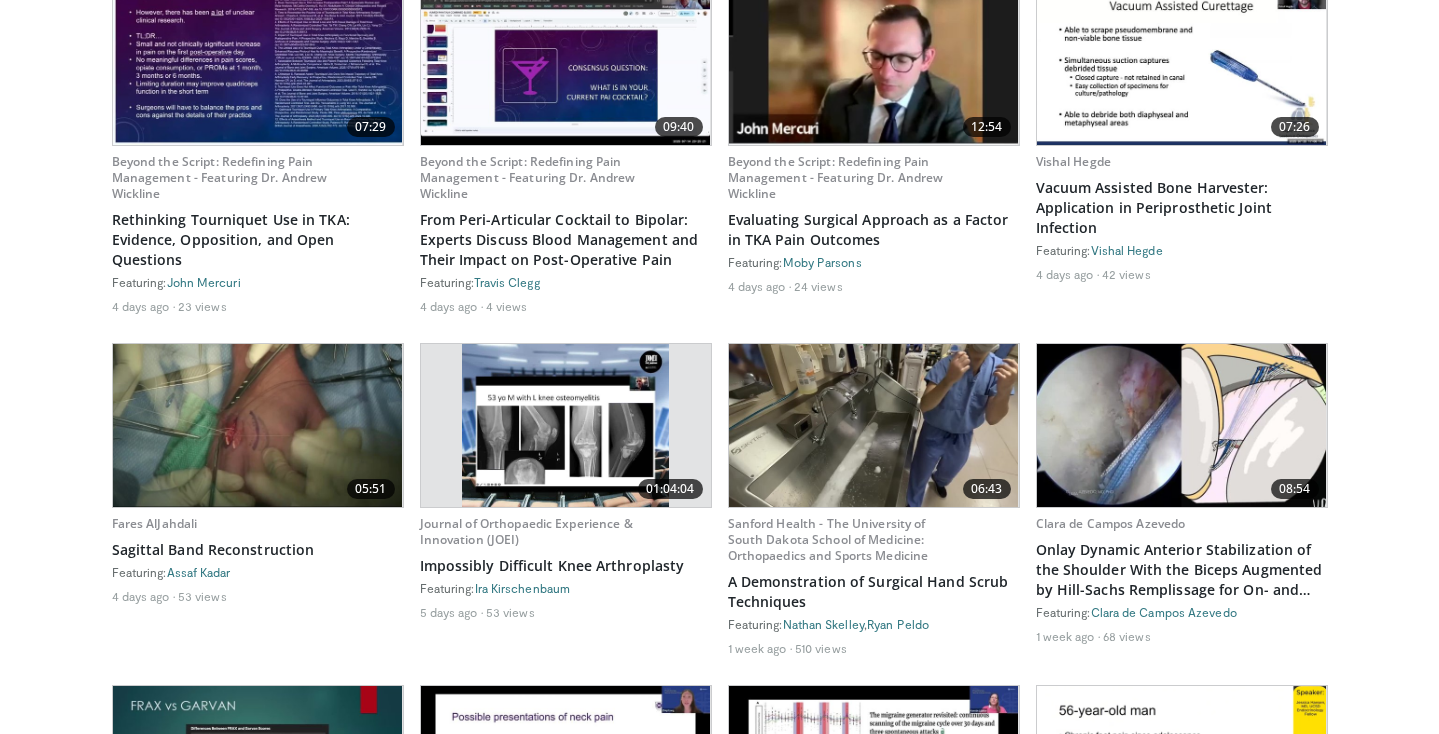 scroll, scrollTop: 2931, scrollLeft: 0, axis: vertical 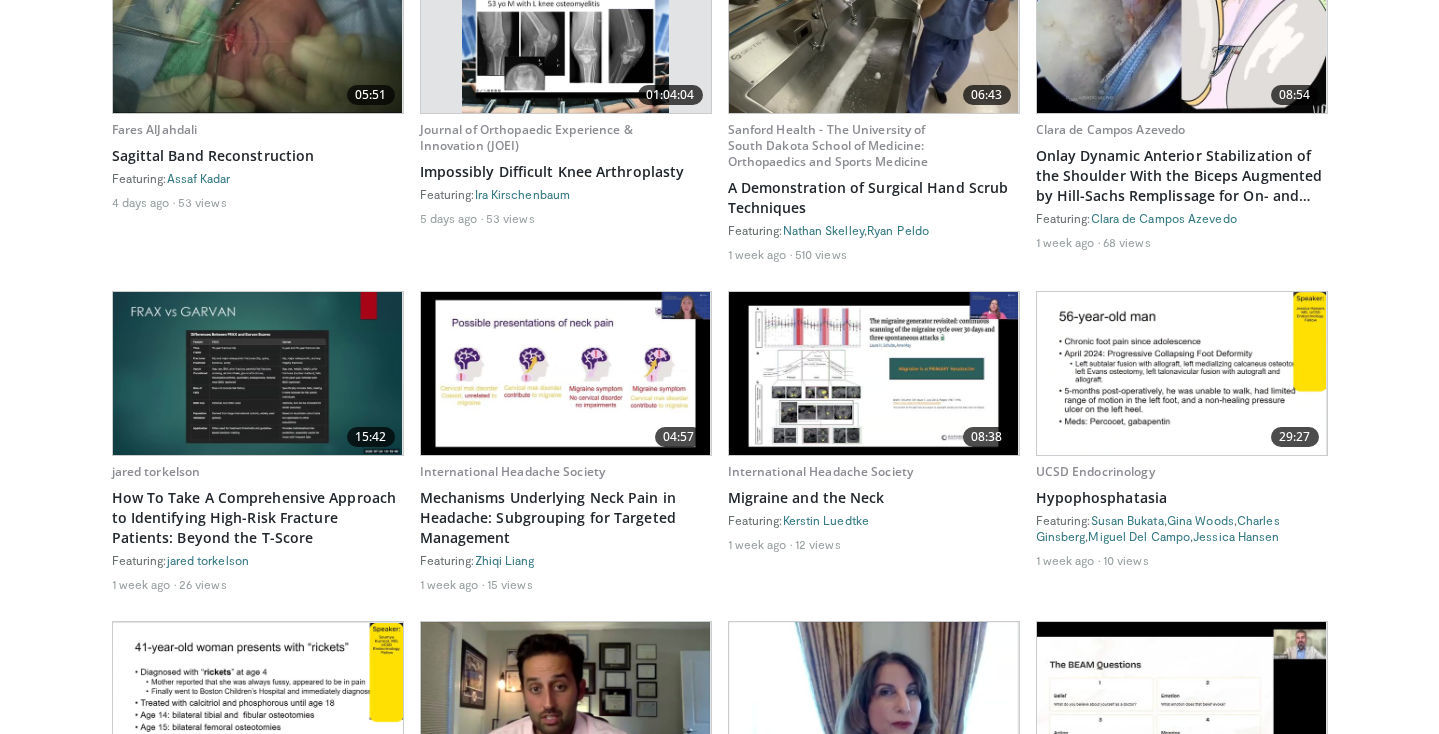 click on "Specialties
Adult & Family Medicine
Allergy, Asthma, Immunology
Anesthesiology
Cardiology
Dental
Dermatology
Endocrinology
Gastroenterology & Hepatology
General Surgery
Hematology & Oncology
Infectious Disease
Nephrology
Neurology
Neurosurgery
Obstetrics & Gynecology
Ophthalmology
Oral Maxillofacial
Orthopaedics
Otolaryngology
Pediatrics
Plastic Surgery
Podiatry
Psychiatry
Pulmonology
Radiation Oncology
Radiology
Rheumatology
Urology" at bounding box center (719, -1026) 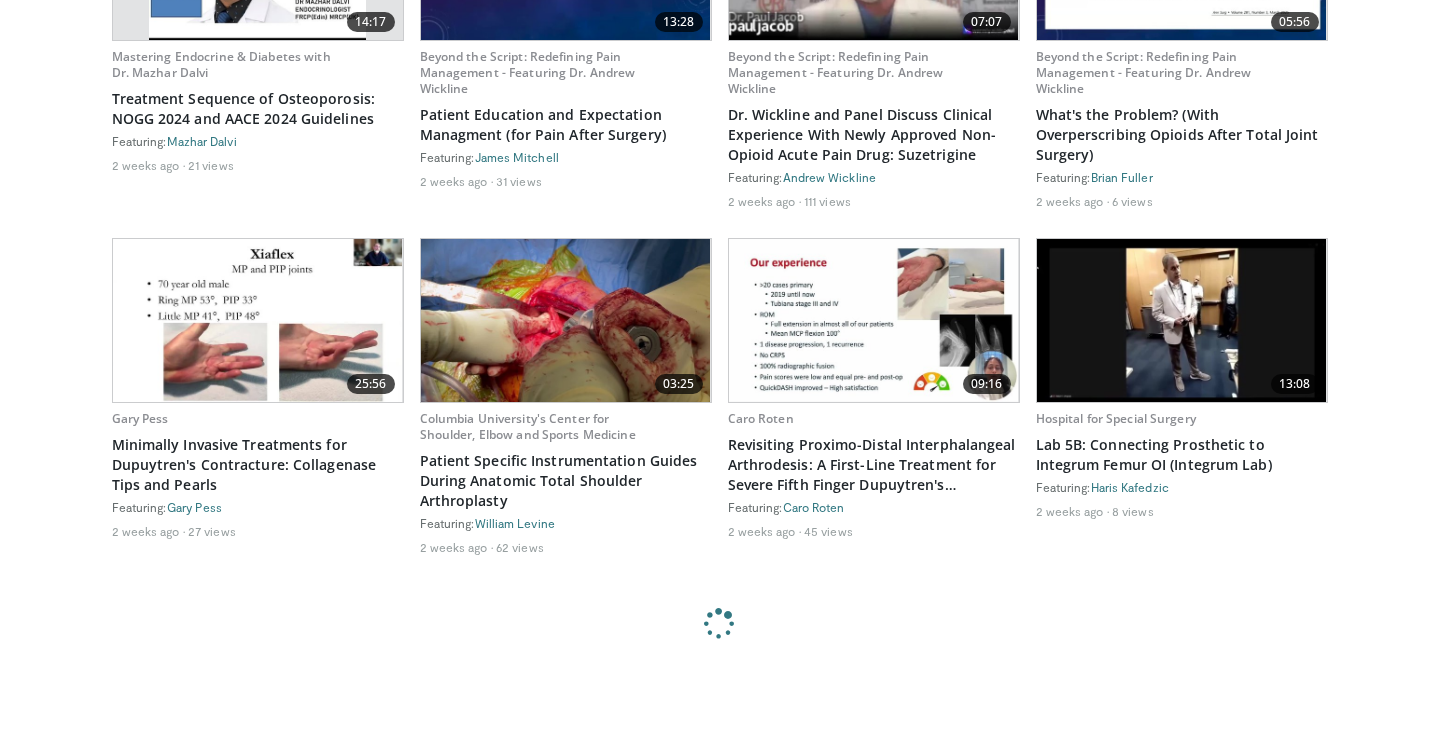 scroll, scrollTop: 5872, scrollLeft: 0, axis: vertical 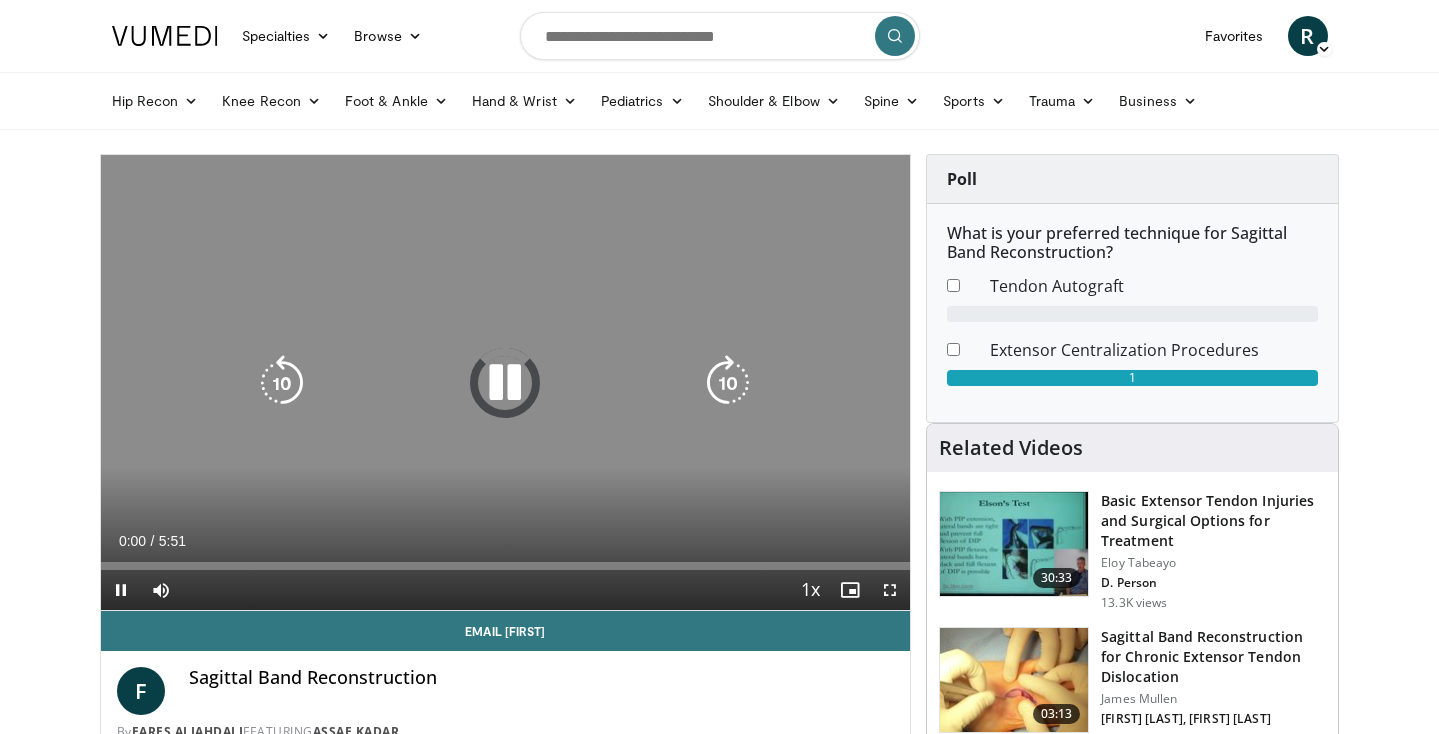 click at bounding box center (505, 383) 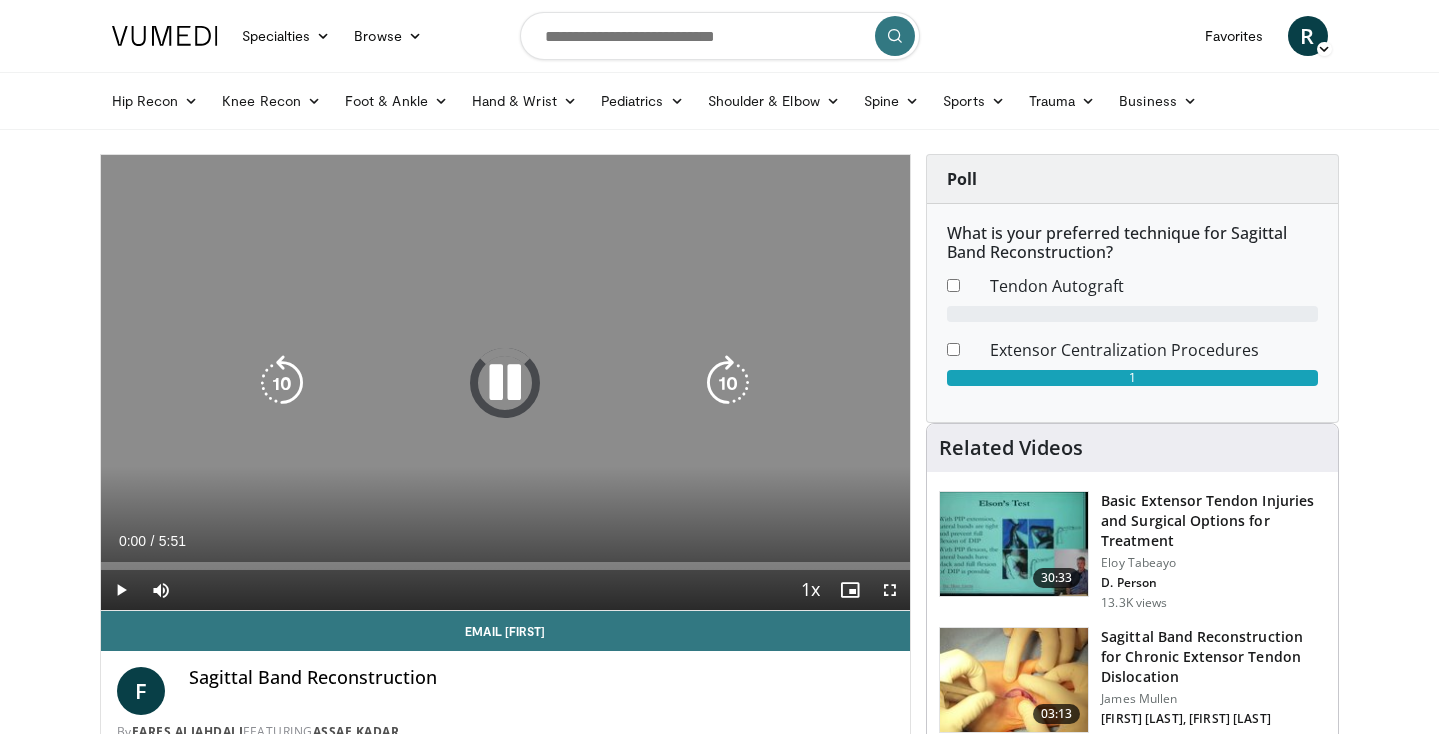 click at bounding box center (505, 383) 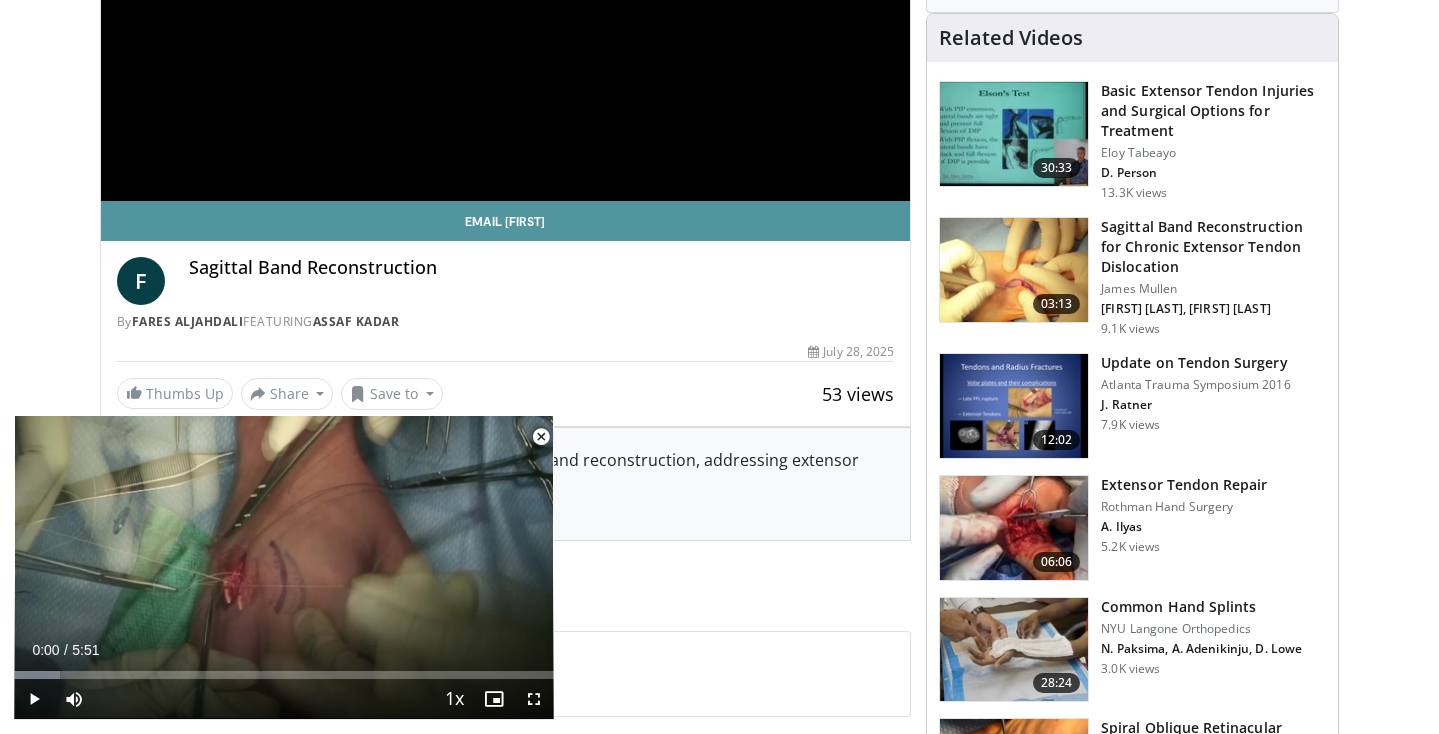 scroll, scrollTop: 426, scrollLeft: 0, axis: vertical 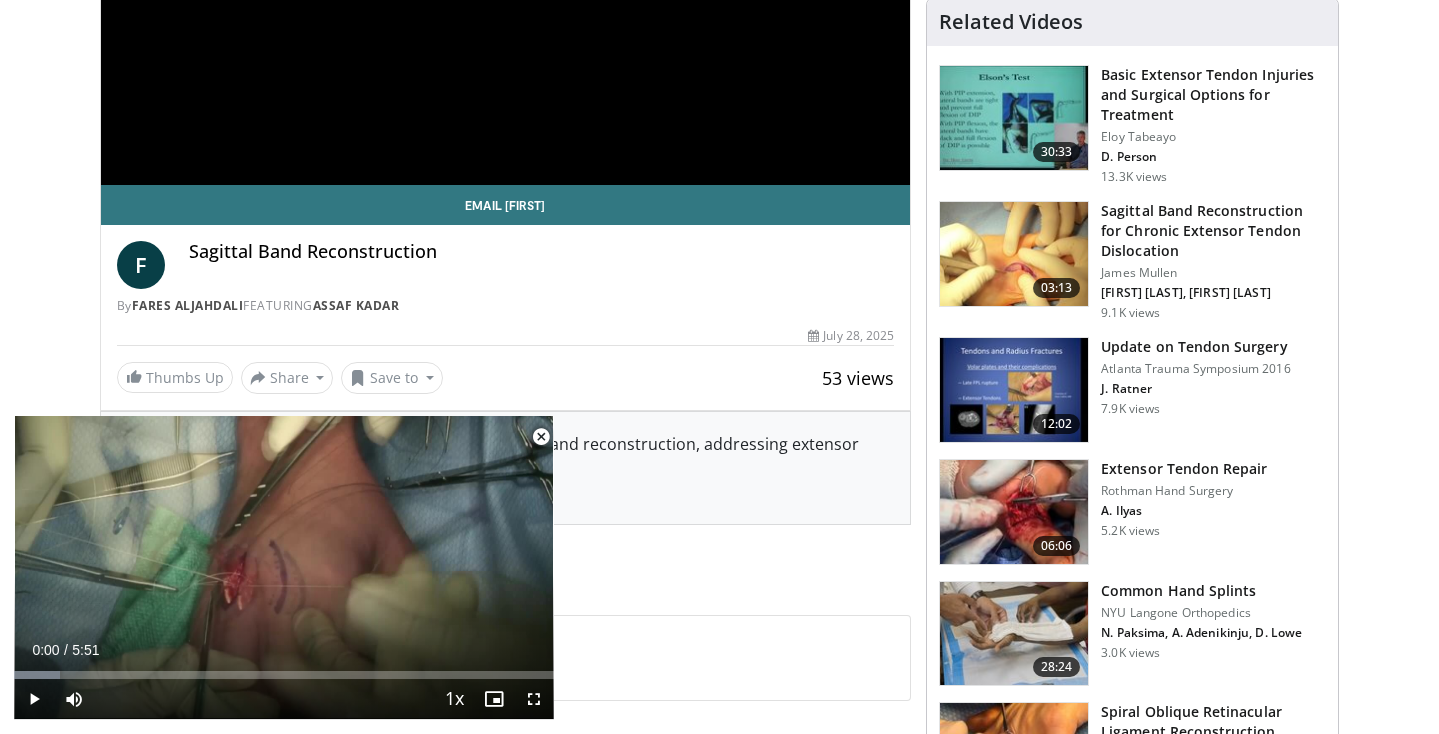 click at bounding box center (541, 437) 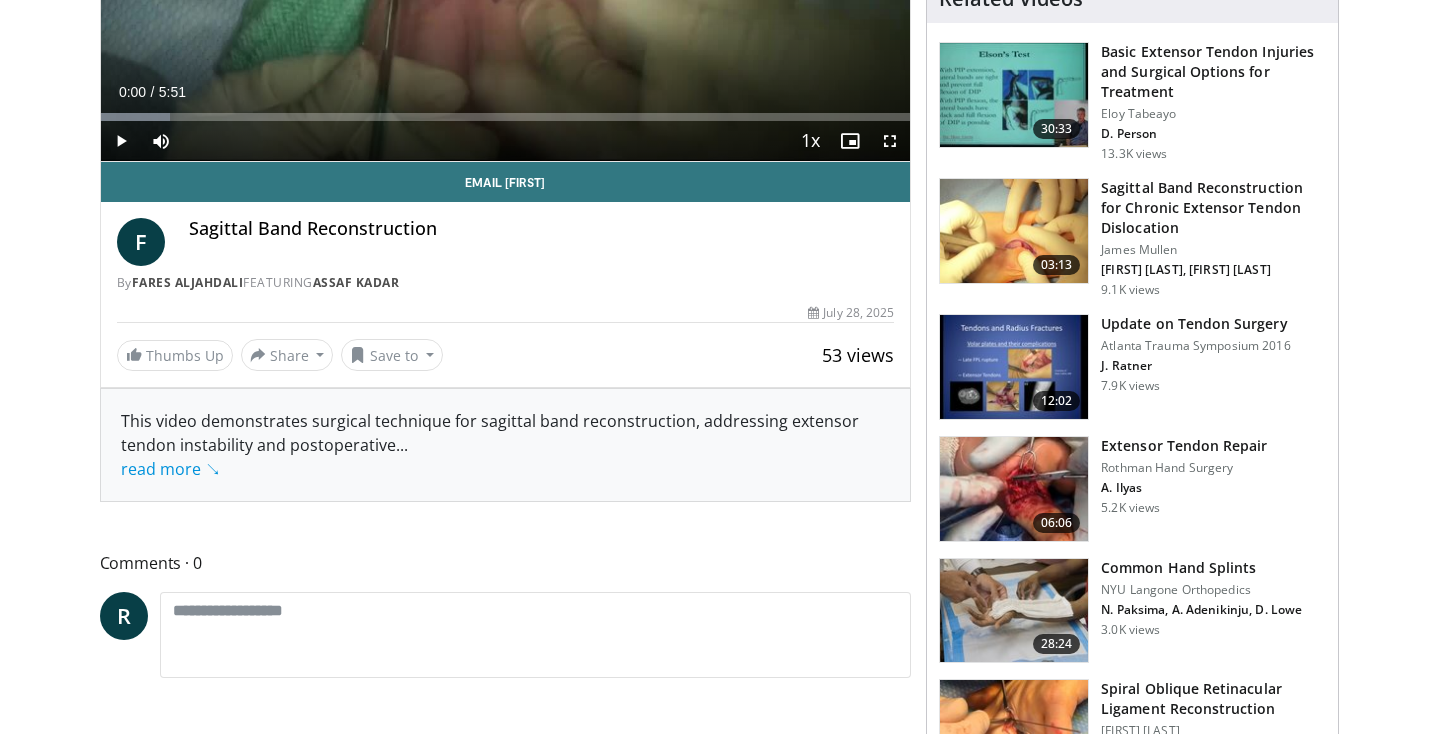 scroll, scrollTop: 0, scrollLeft: 0, axis: both 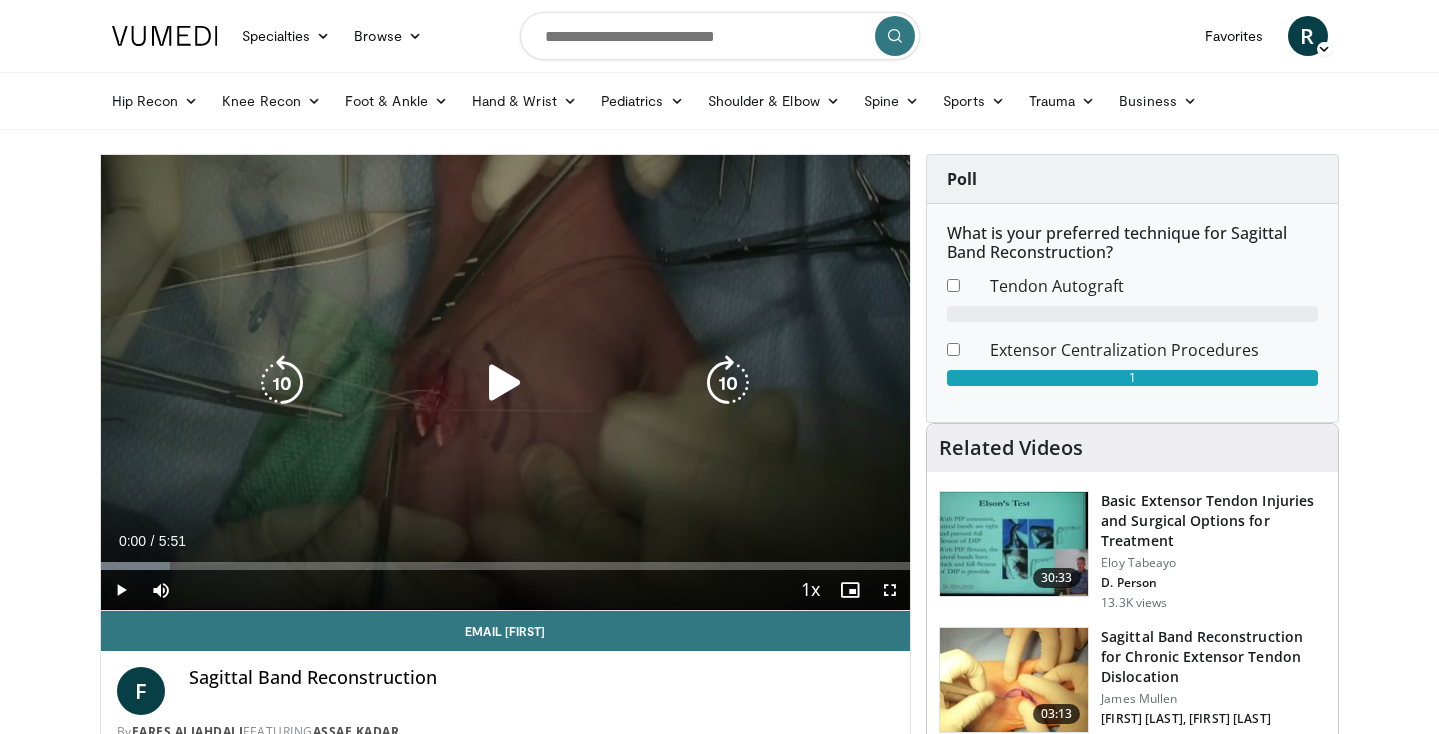 click at bounding box center [505, 383] 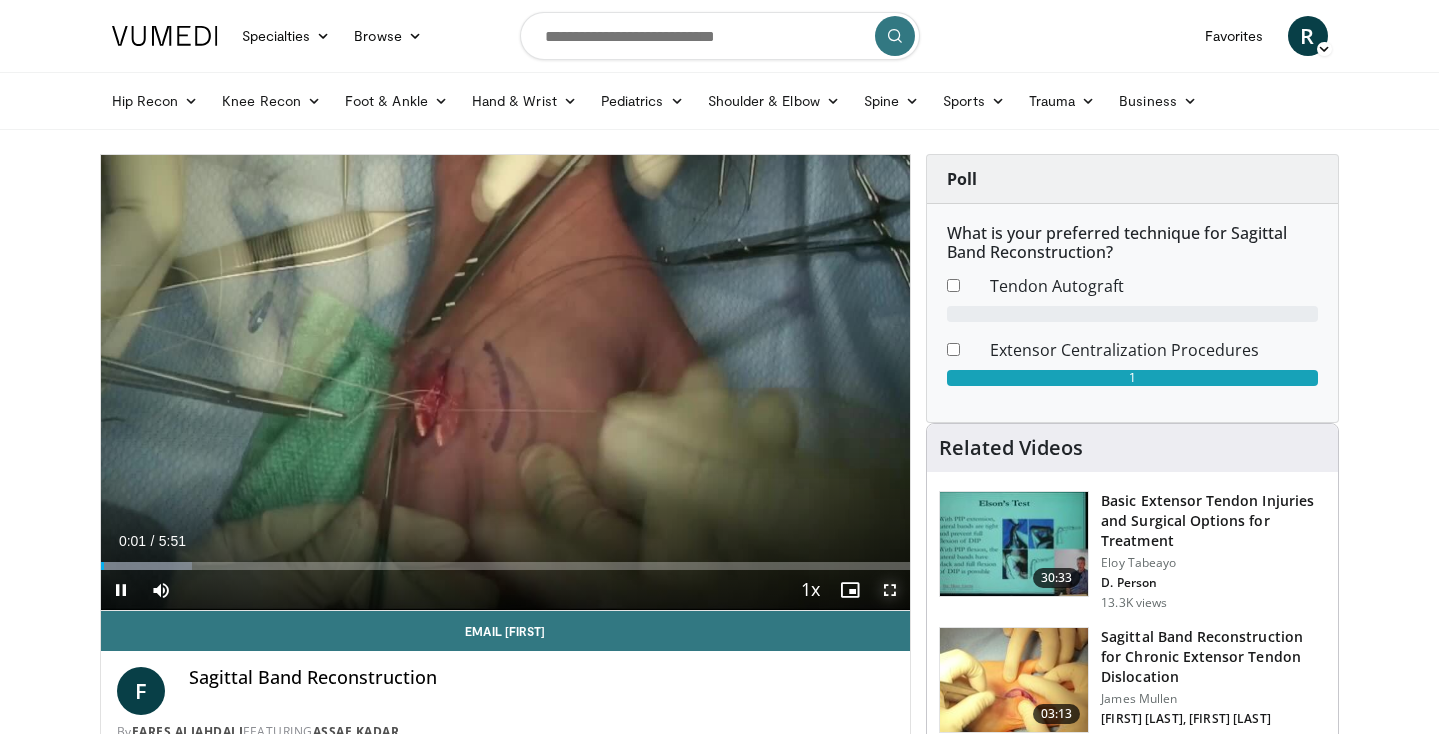 click at bounding box center (890, 590) 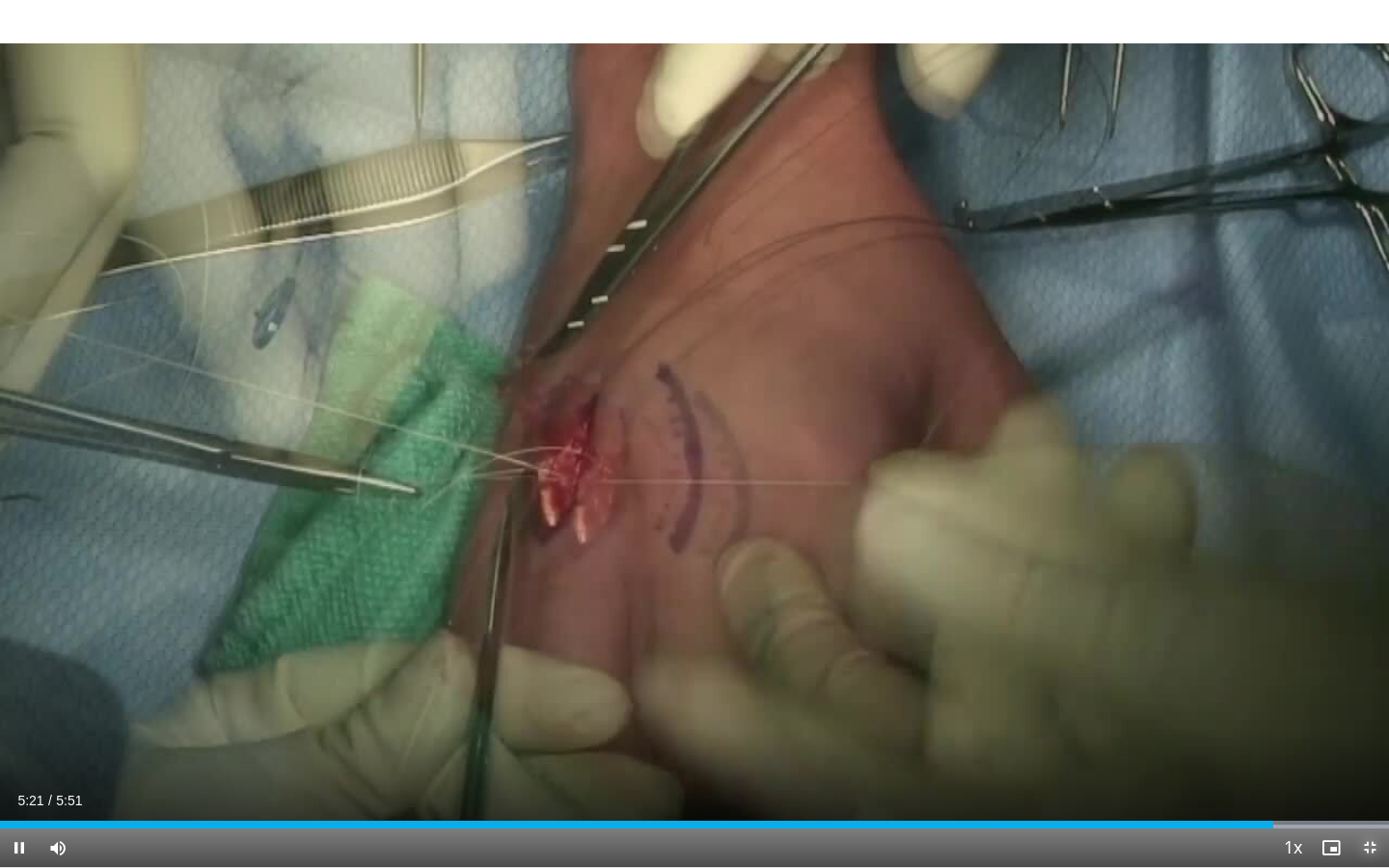 click at bounding box center [1370, 848] 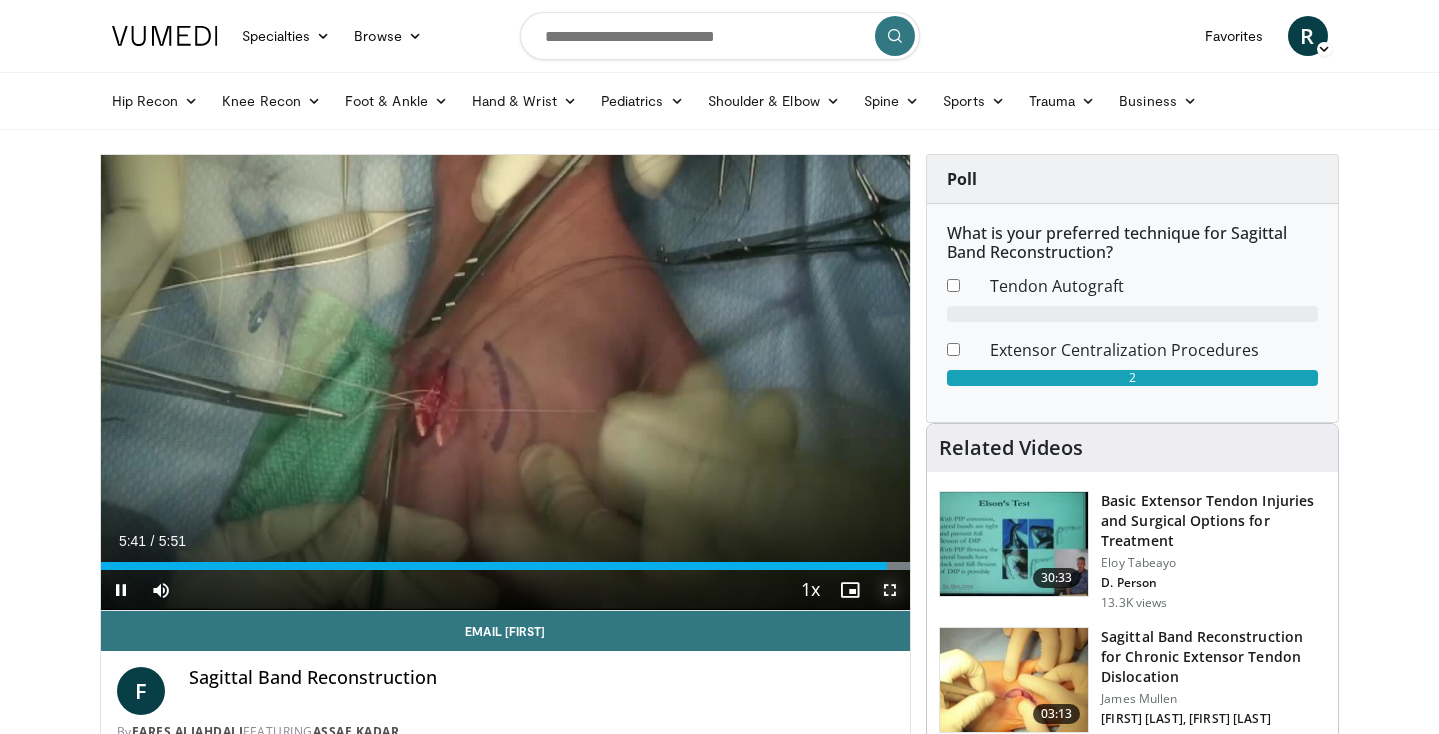 click at bounding box center [890, 590] 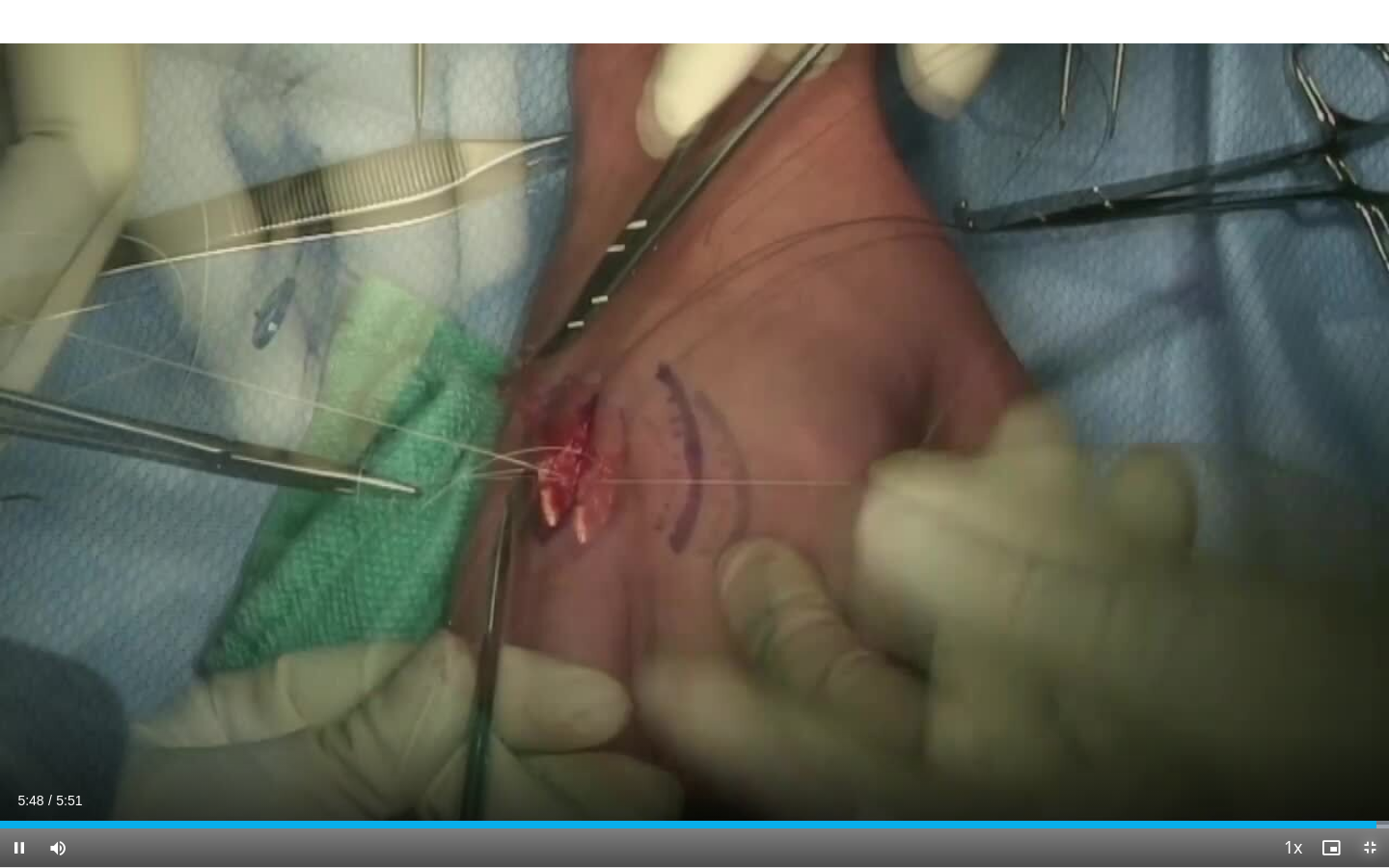 click at bounding box center (1370, 848) 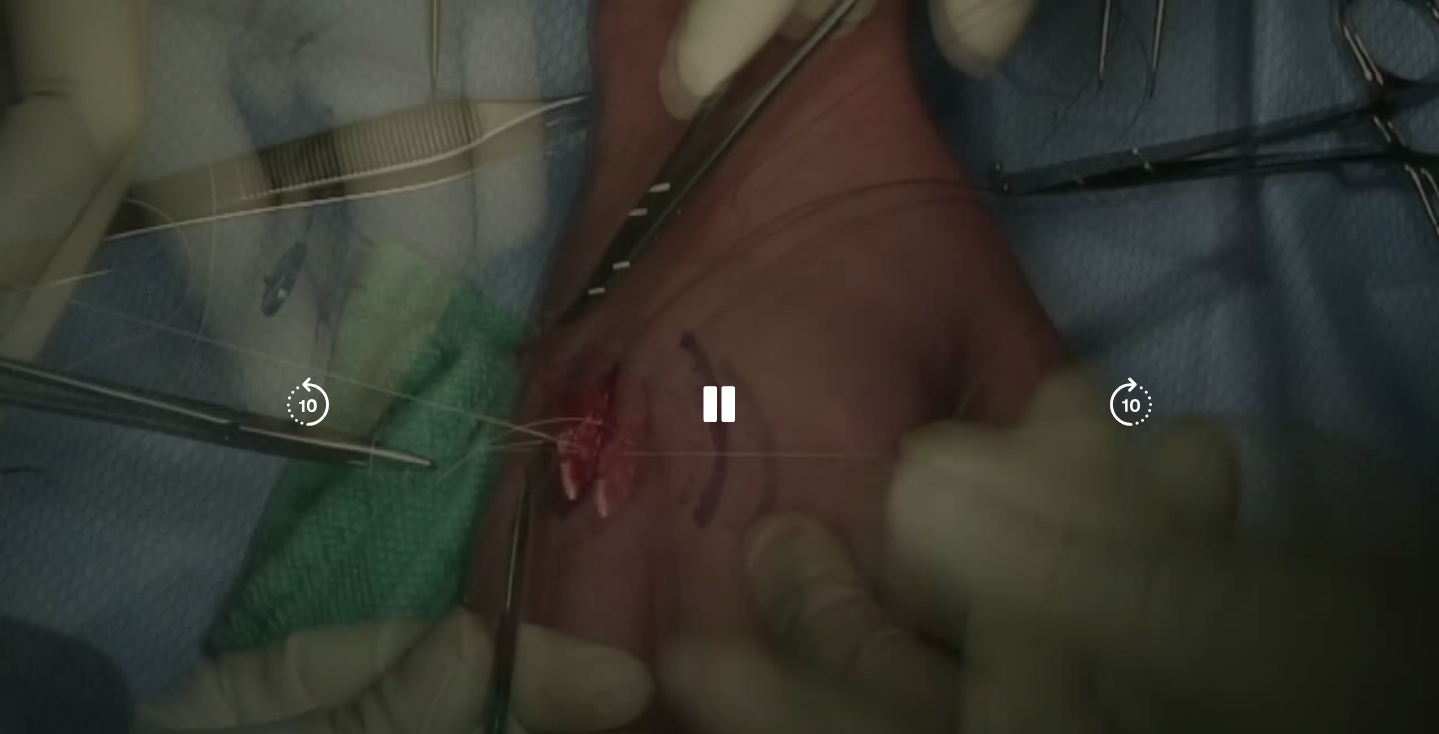 scroll, scrollTop: 524, scrollLeft: 0, axis: vertical 